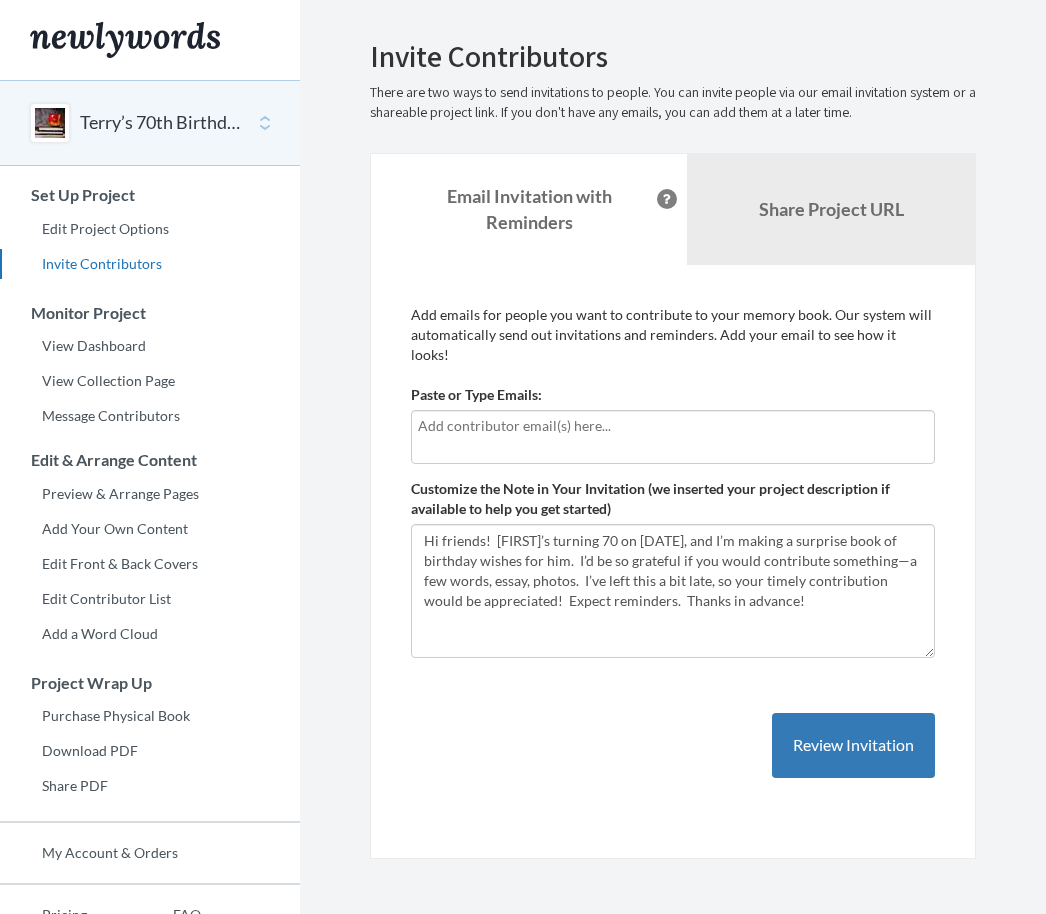 scroll, scrollTop: 0, scrollLeft: 0, axis: both 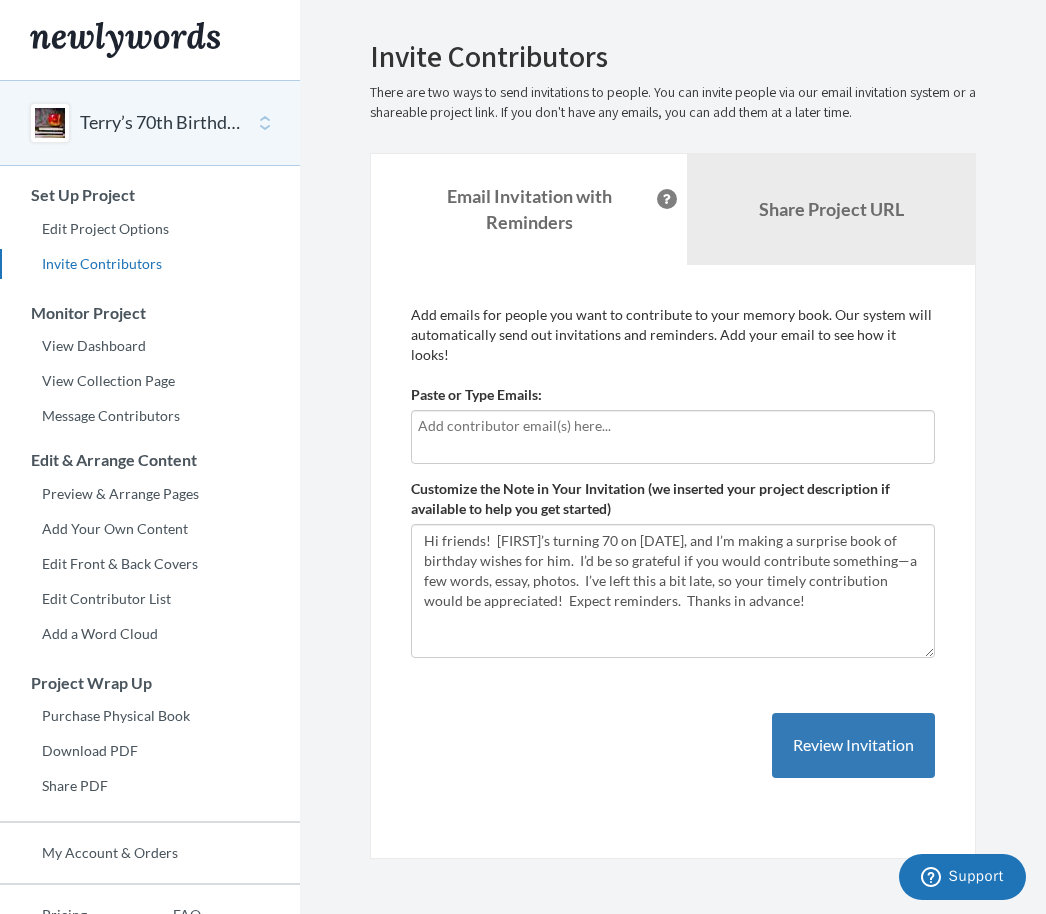click at bounding box center [673, 426] 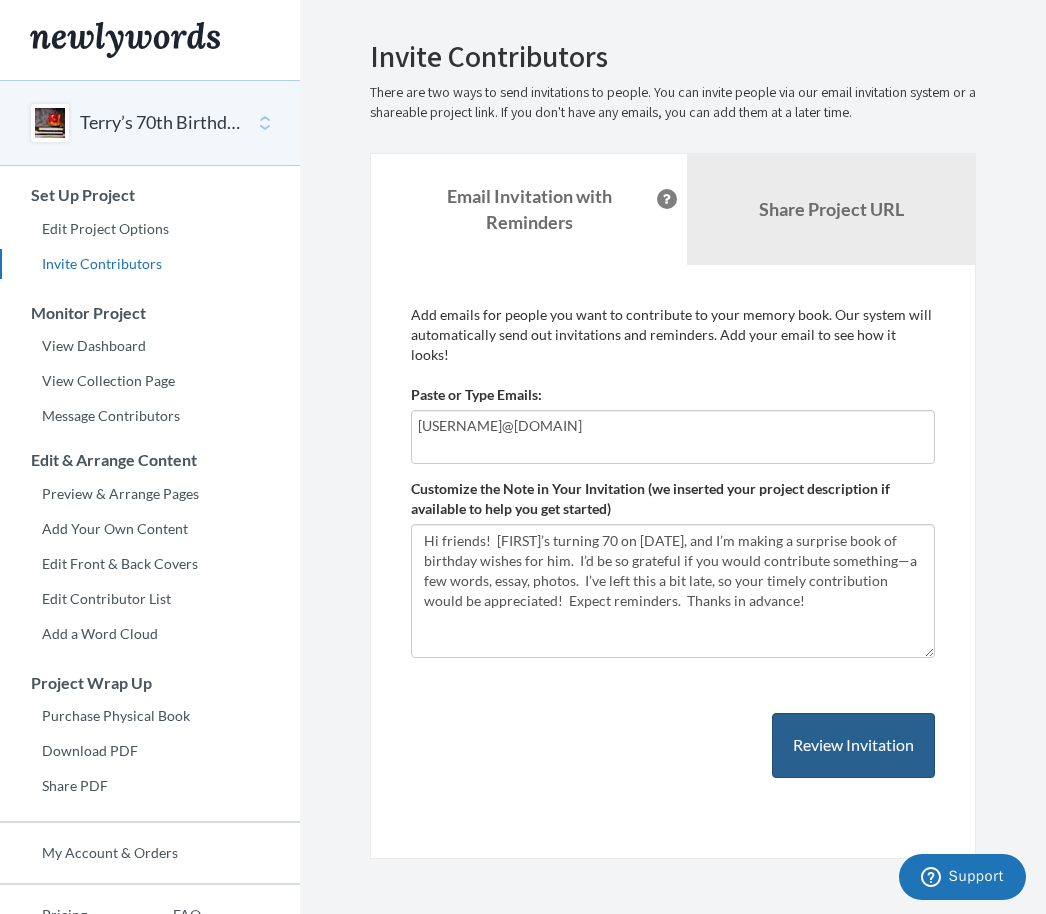 type on "[USERNAME]@[DOMAIN]" 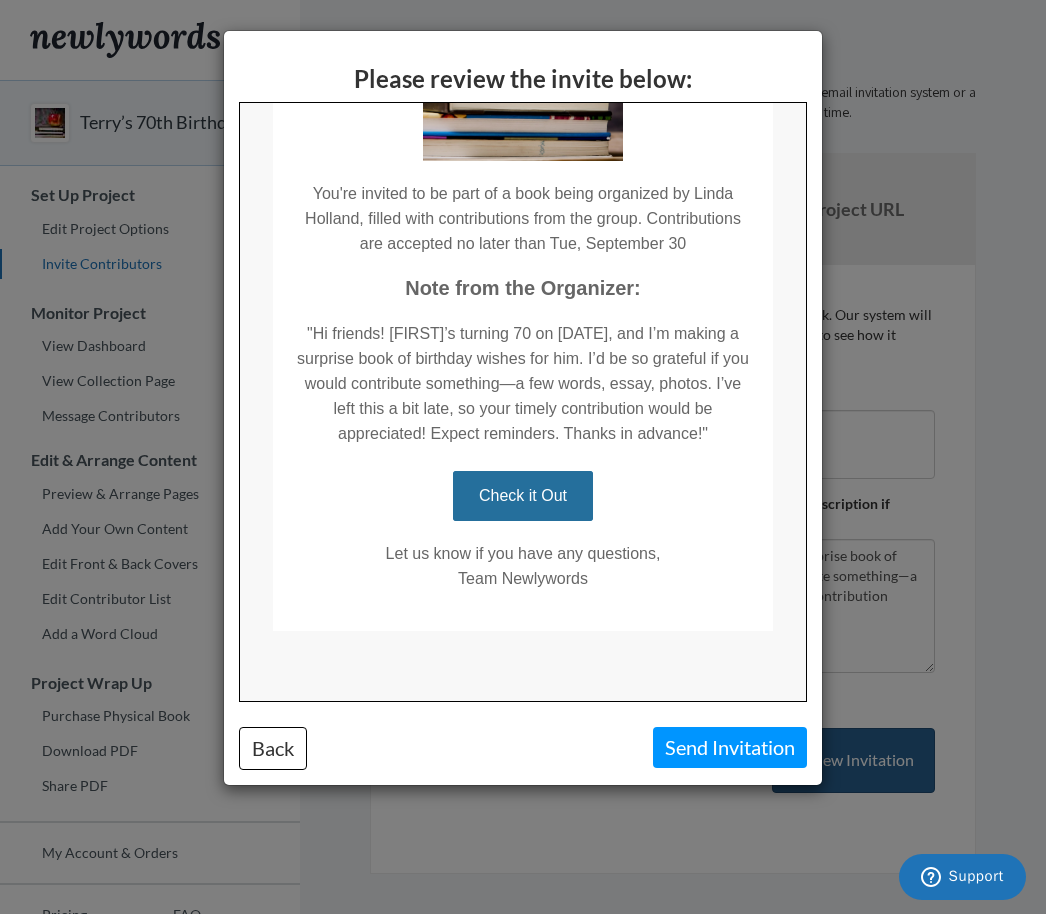 scroll, scrollTop: 266, scrollLeft: 0, axis: vertical 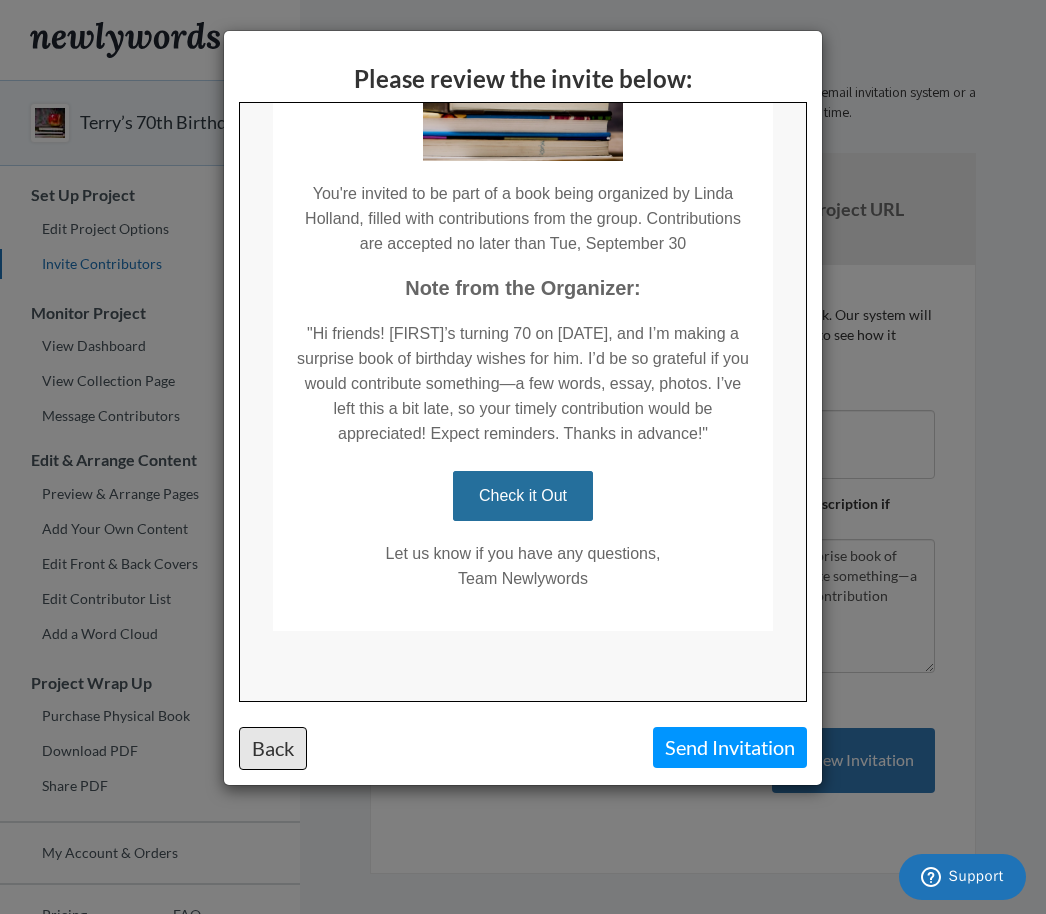 click on "Back" at bounding box center (273, 748) 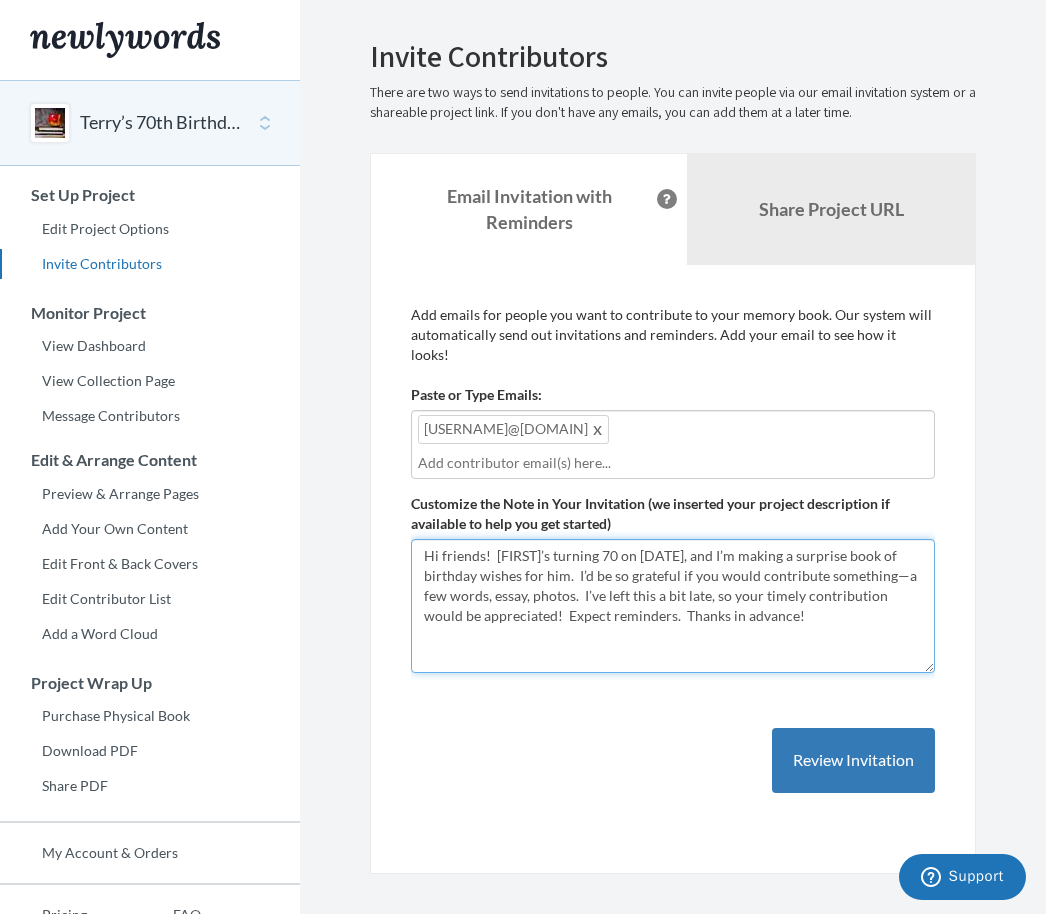 click on "Hi friends!  [FIRST]’s turning 70 on [DATE], and I’m making a surprise book of birthday wishes for him.  I’d be so grateful if you would contribute something—a few words, essay, photos.  I’ve left this a bit late, so your timely contribution would be appreciated!  Expect reminders.  Thanks in advance!" at bounding box center (673, 606) 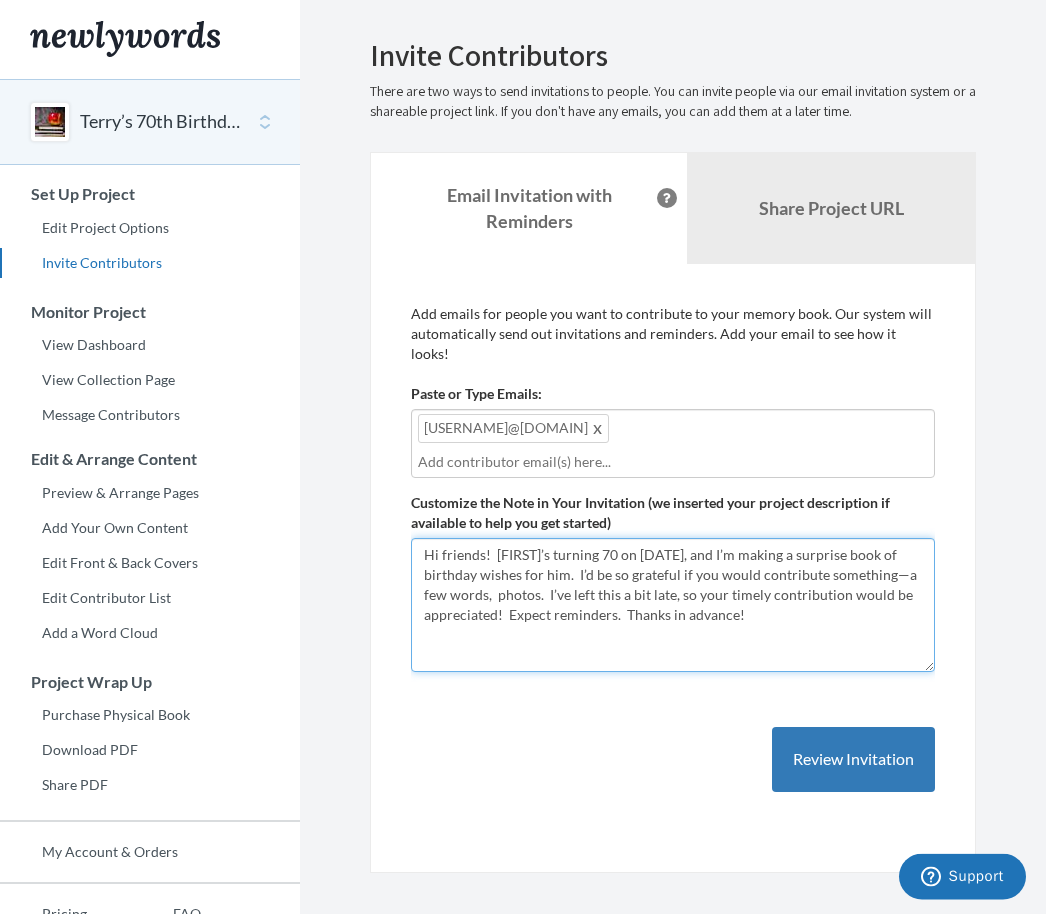 click on "Hi friends!  [FIRST]’s turning 70 on [DATE], and I’m making a surprise book of birthday wishes for him.  I’d be so grateful if you would contribute something—a few words, essay, photos.  I’ve left this a bit late, so your timely contribution would be appreciated!  Expect reminders.  Thanks in advance!" at bounding box center (673, 606) 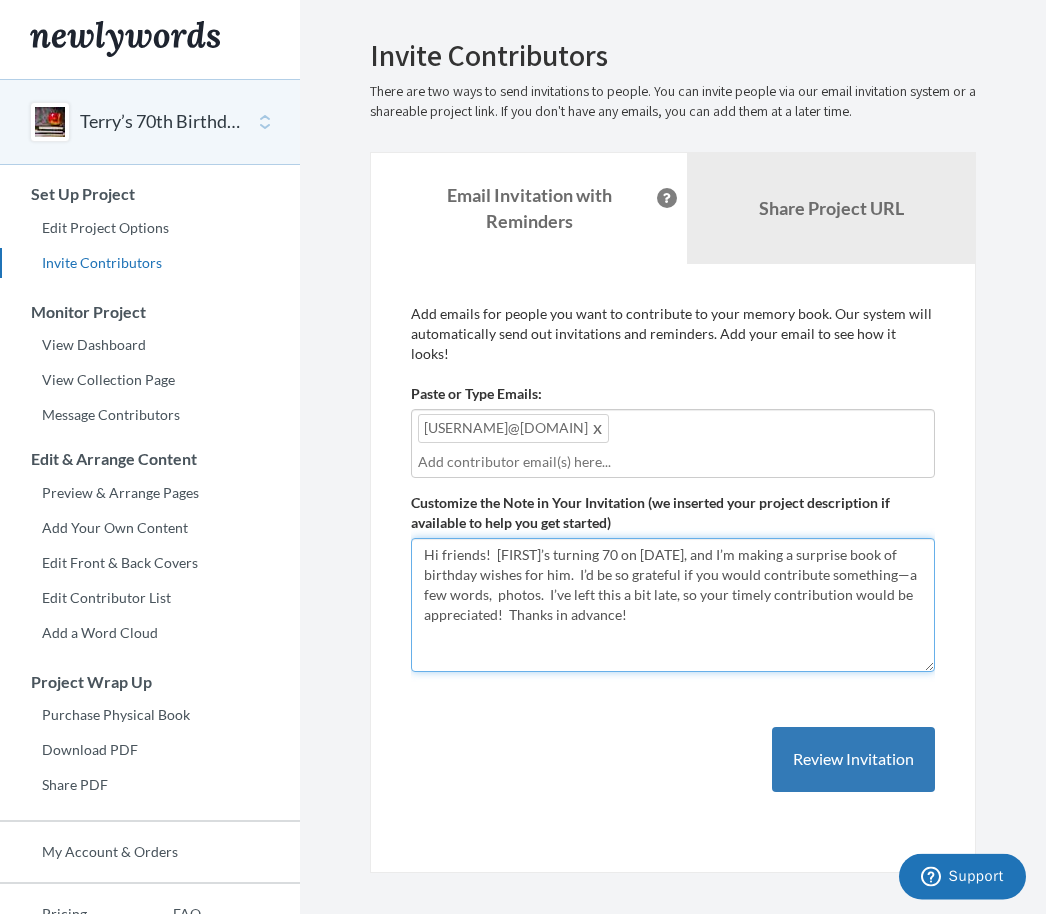 click on "Hi friends!  [FIRST]’s turning 70 on [DATE], and I’m making a surprise book of birthday wishes for him.  I’d be so grateful if you would contribute something—a few words, essay, photos.  I’ve left this a bit late, so your timely contribution would be appreciated!  Expect reminders.  Thanks in advance!" at bounding box center (673, 606) 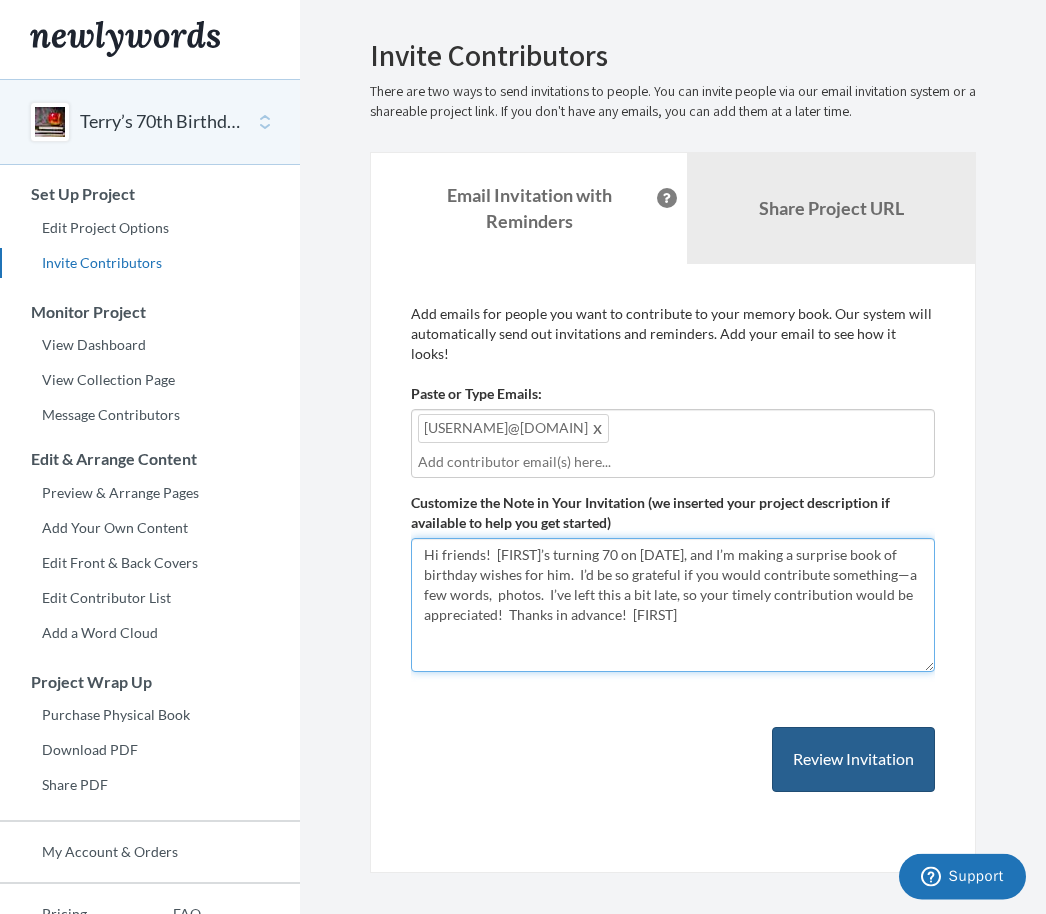 type on "Hi friends!  [FIRST]’s turning 70 on [DATE], and I’m making a surprise book of birthday wishes for him.  I’d be so grateful if you would contribute something—a few words,  photos.  I’ve left this a bit late, so your timely contribution would be appreciated!  Thanks in advance!  [FIRST]" 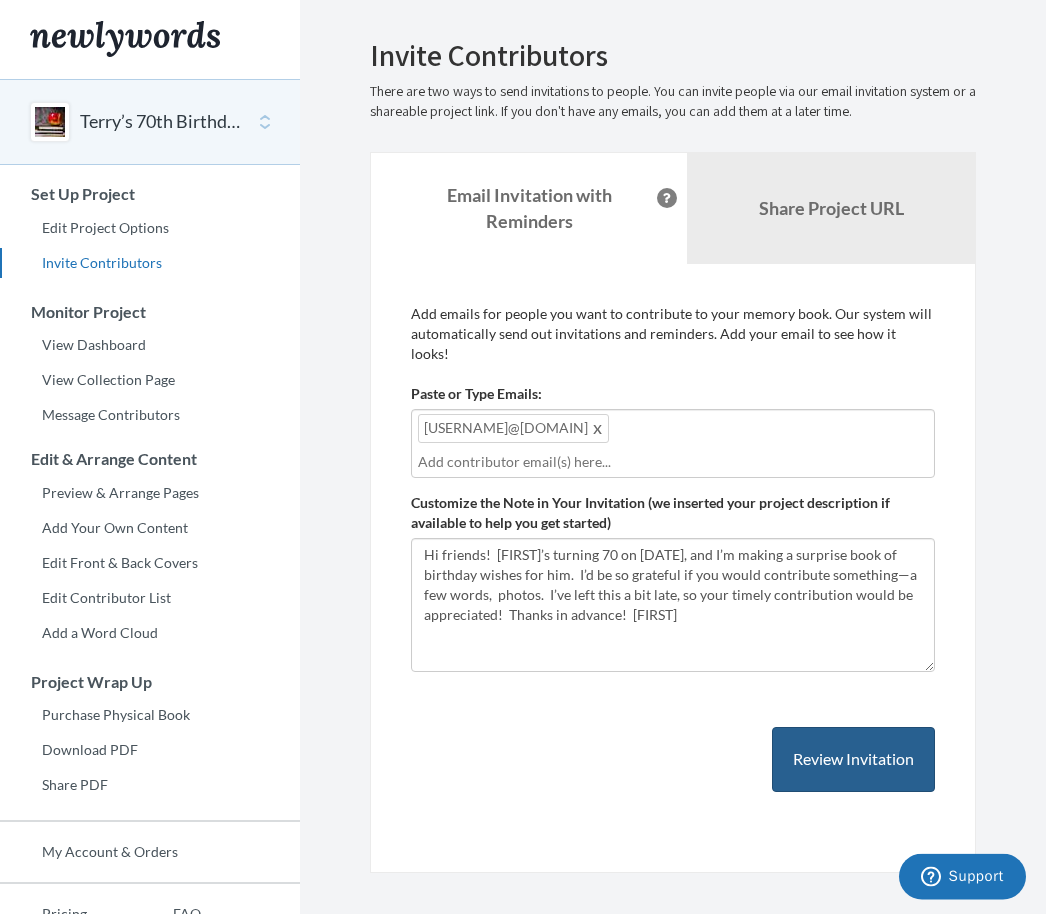 click on "Review Invitation" at bounding box center (853, 760) 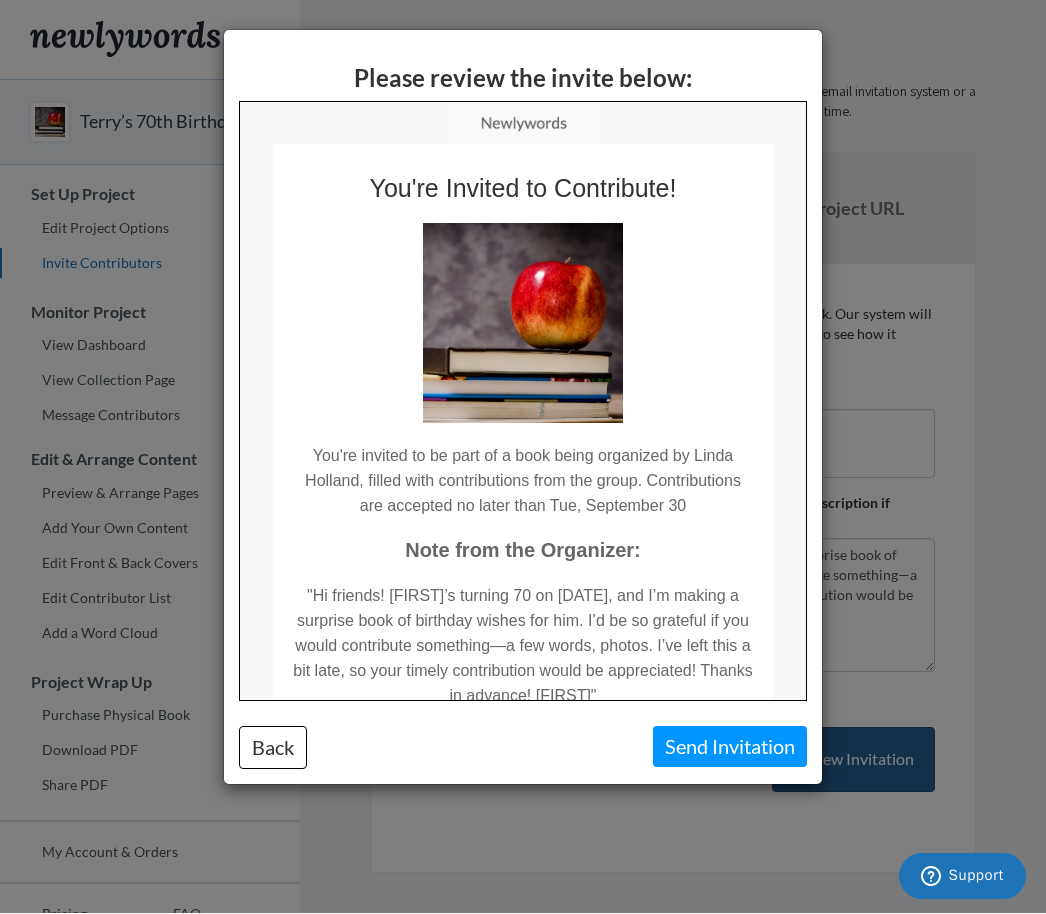 scroll, scrollTop: 1, scrollLeft: 0, axis: vertical 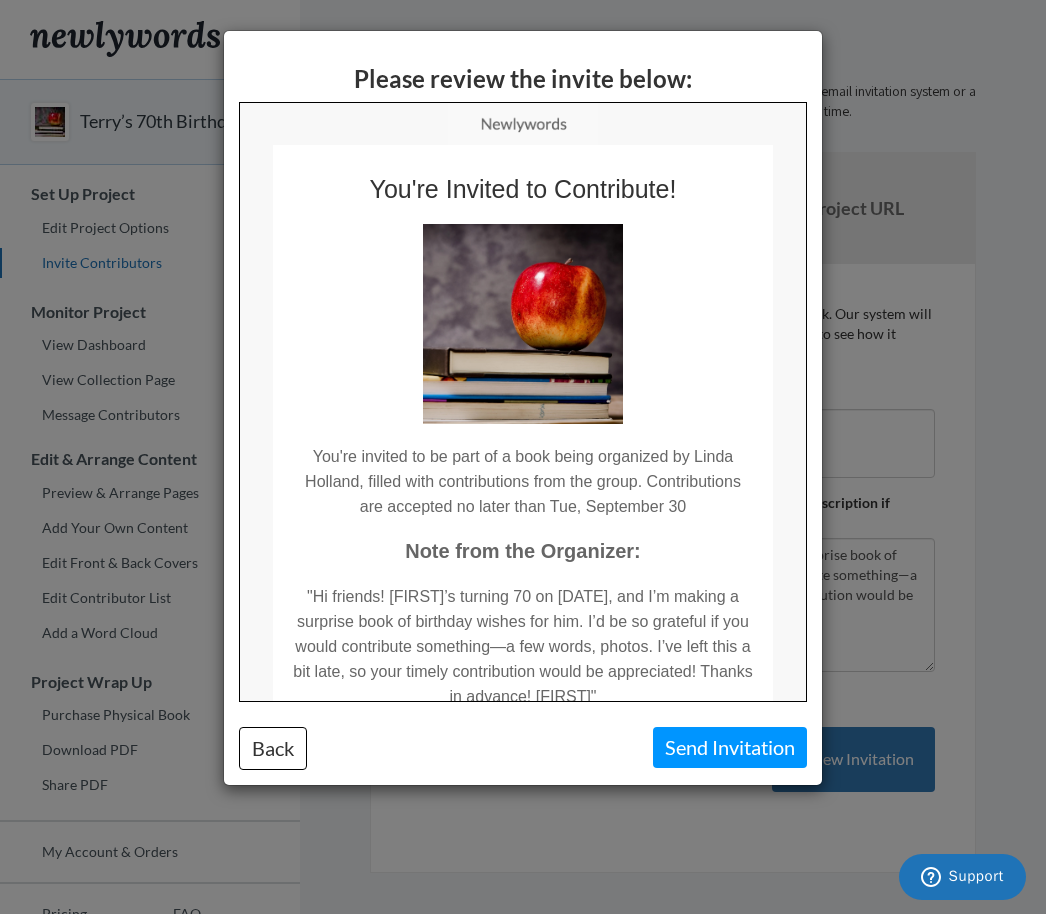 click on "Send Invitation" at bounding box center [730, 747] 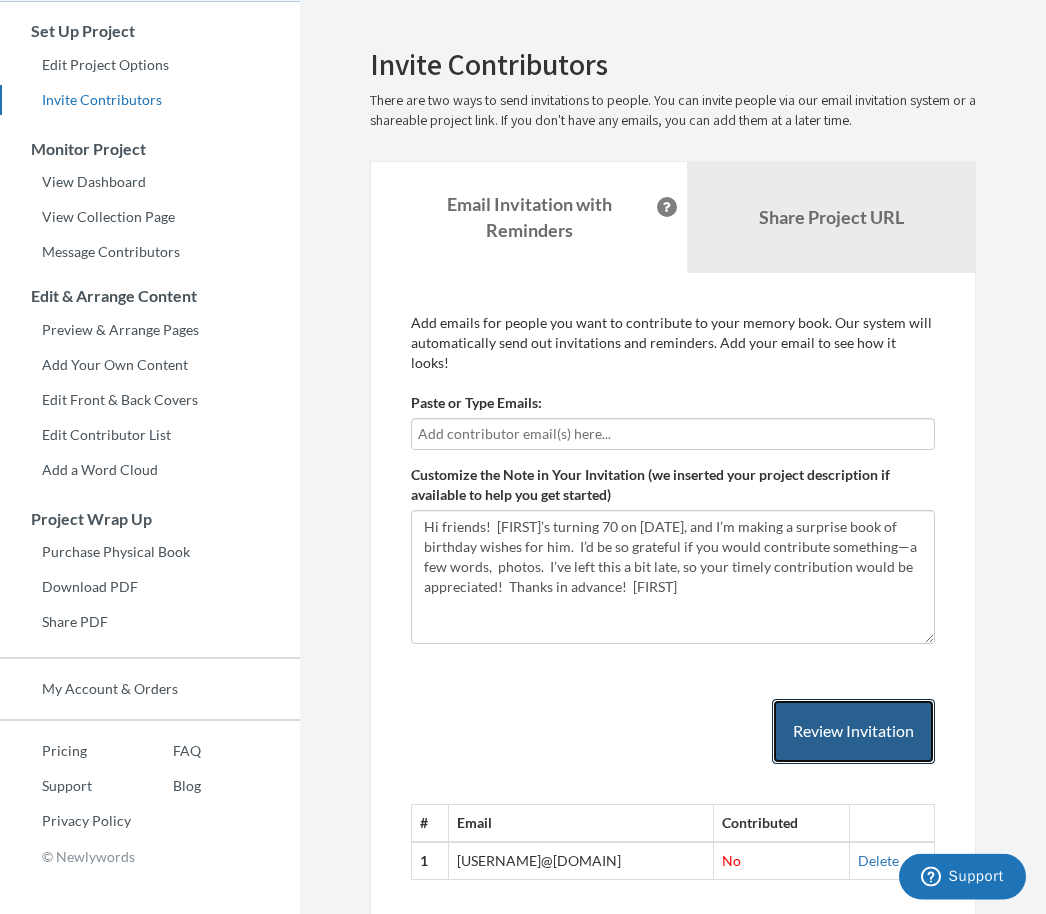 scroll, scrollTop: 163, scrollLeft: 0, axis: vertical 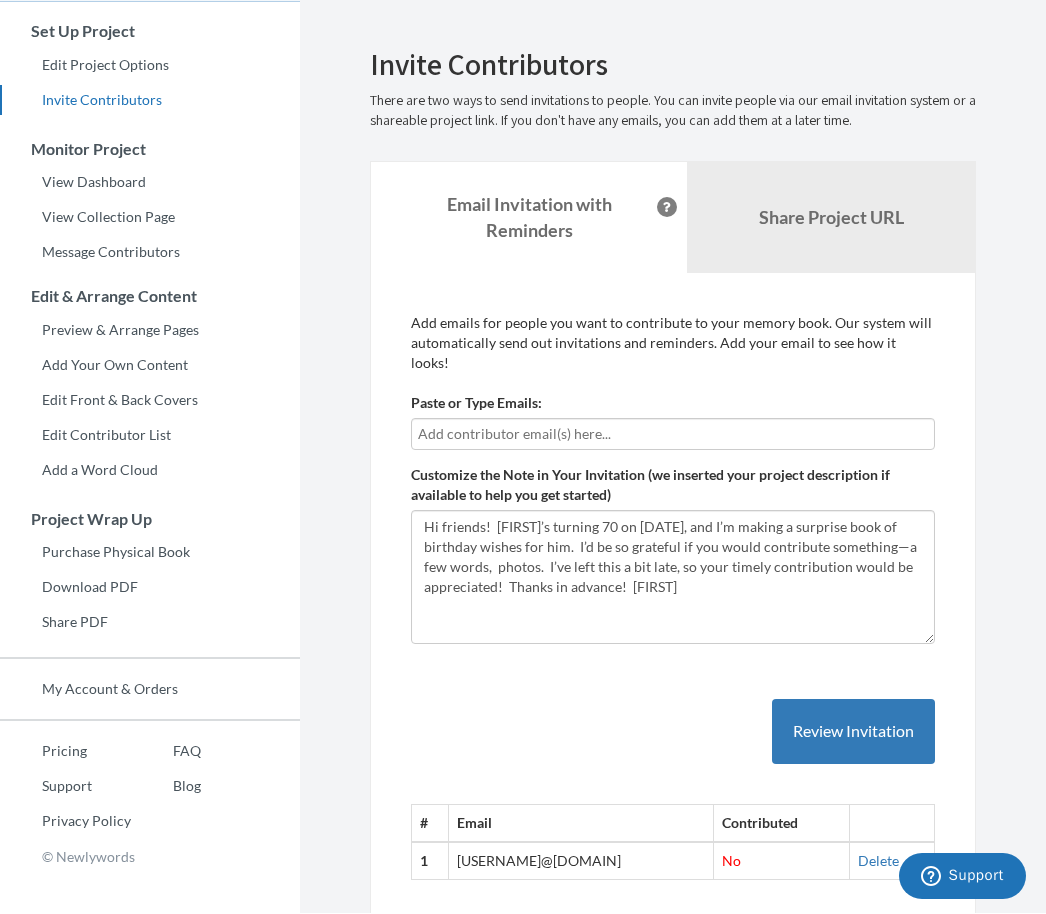 click on "Invite Contributors" at bounding box center [150, 101] 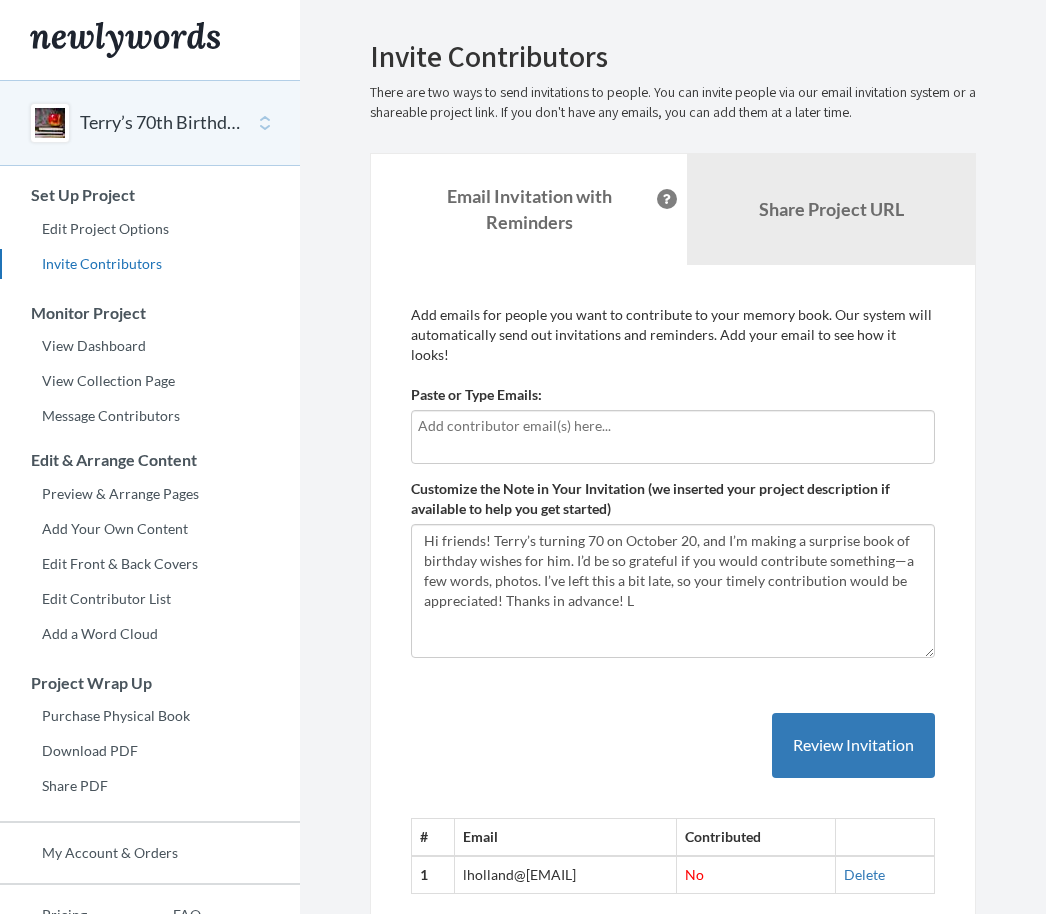 scroll, scrollTop: 0, scrollLeft: 0, axis: both 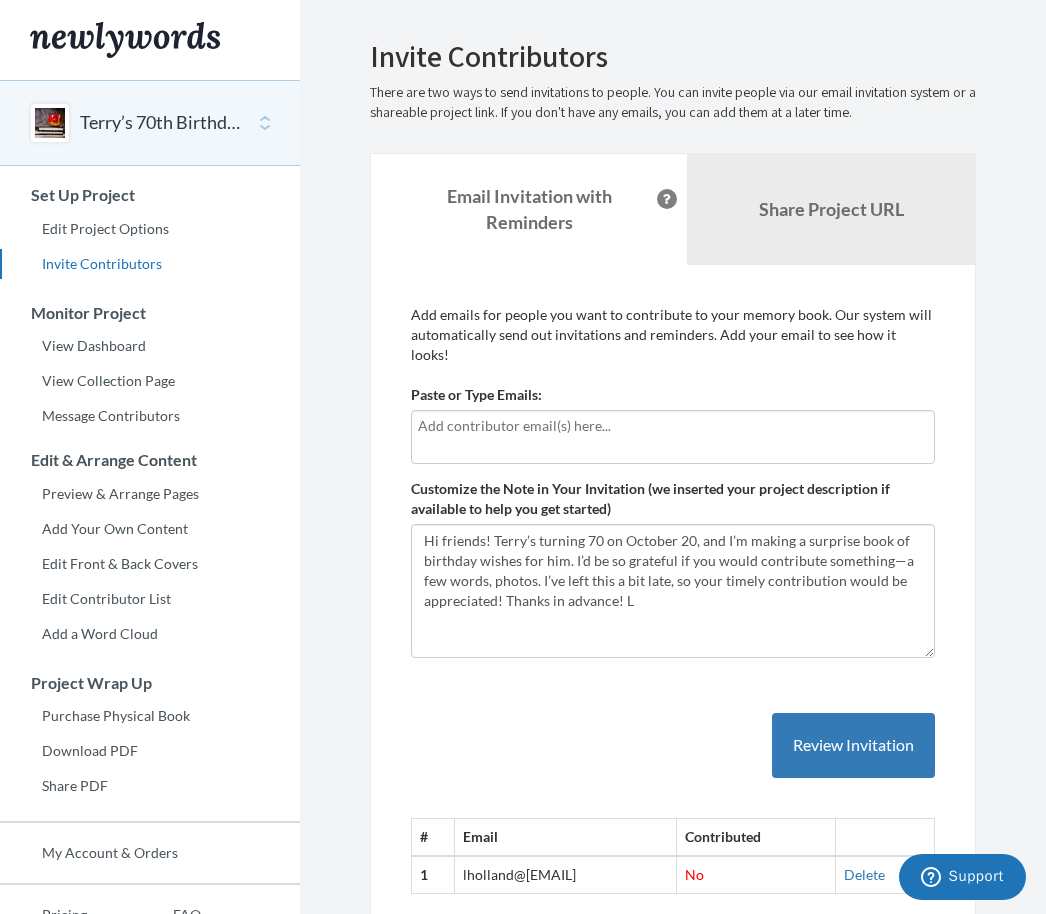 click at bounding box center (673, 437) 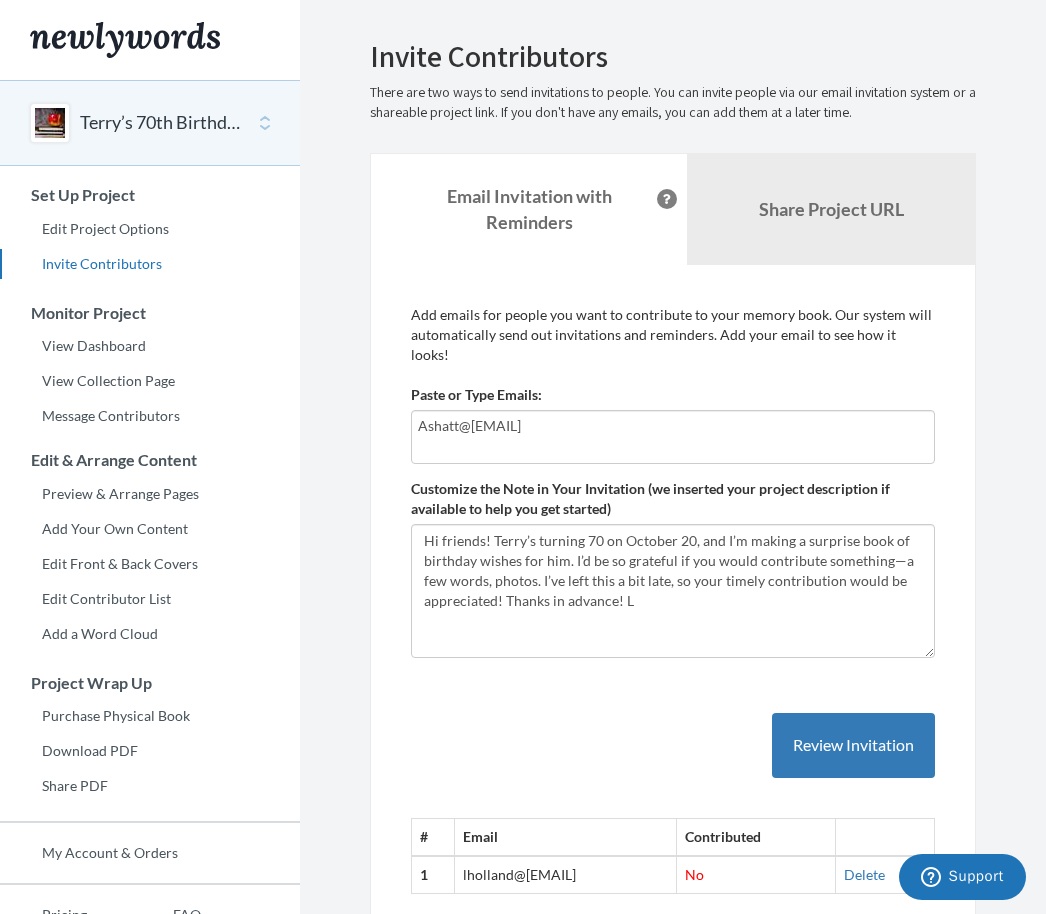 type on "[FIRST]@[DOMAIN]" 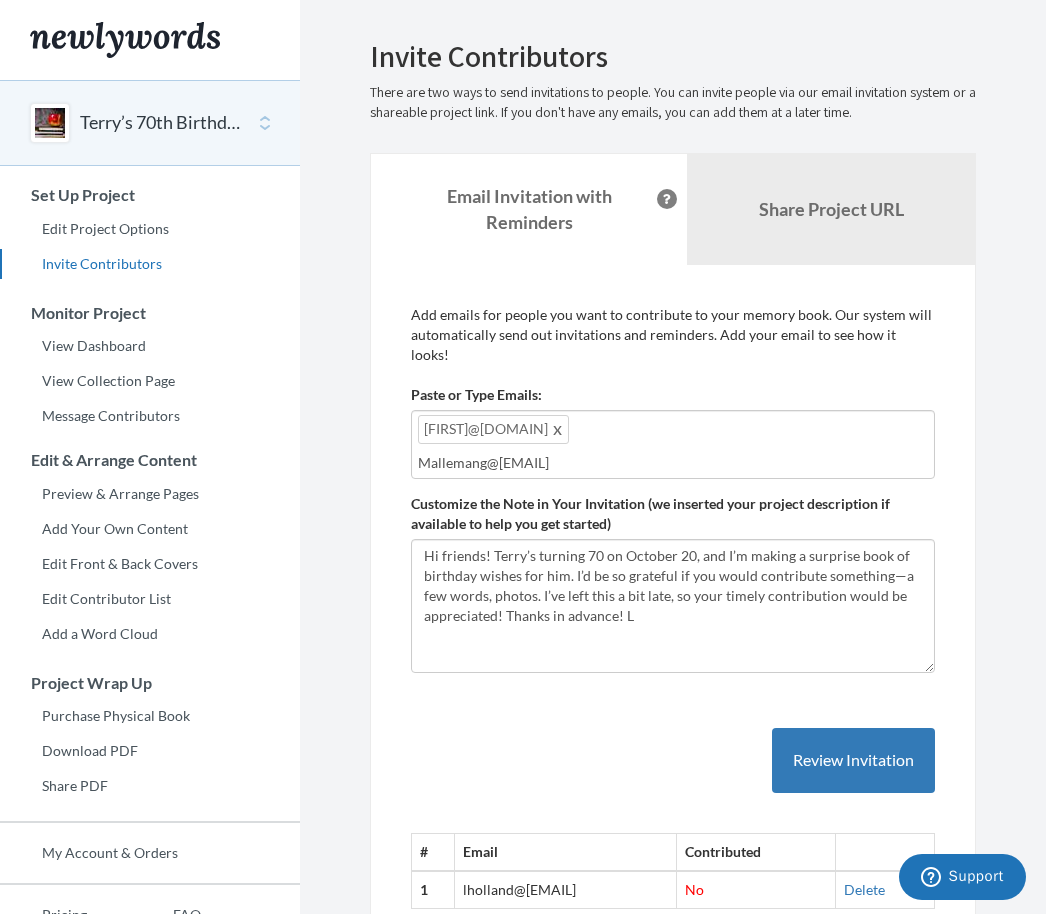 type on "Mallemang@[EMAIL]" 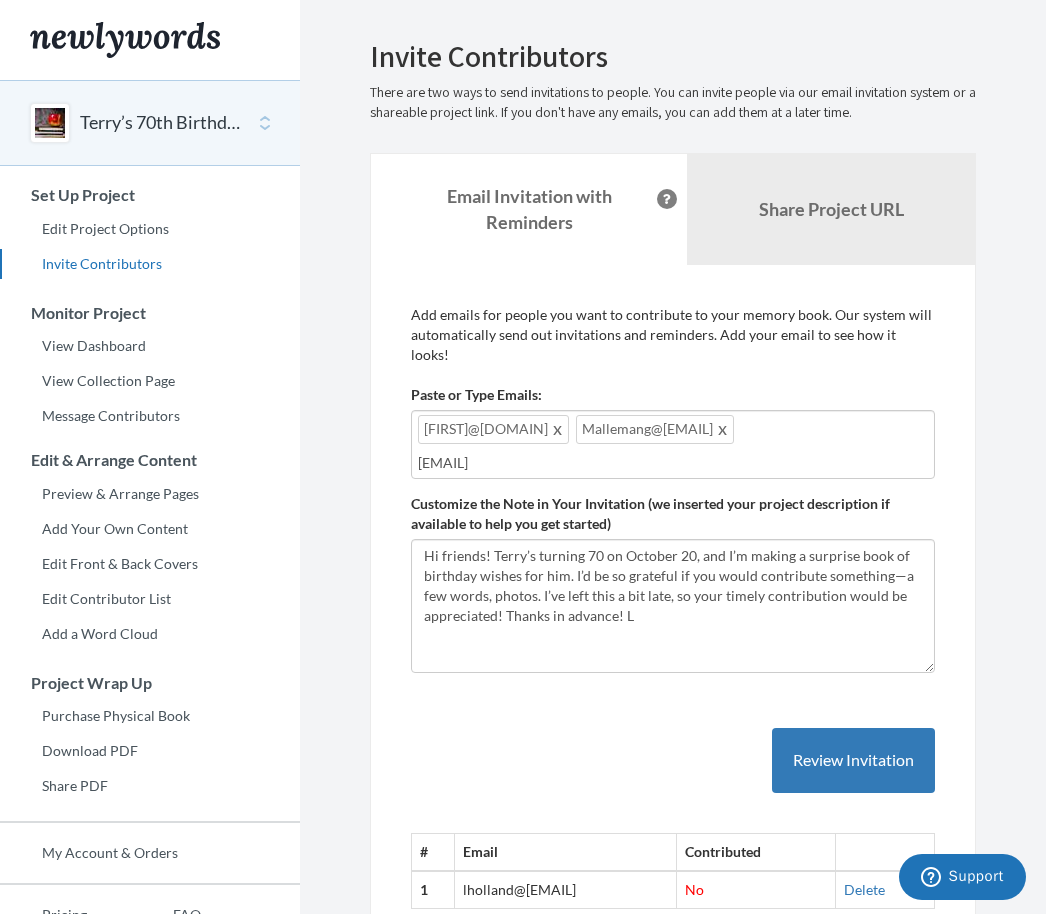 type on "Aames@[EMAIL]" 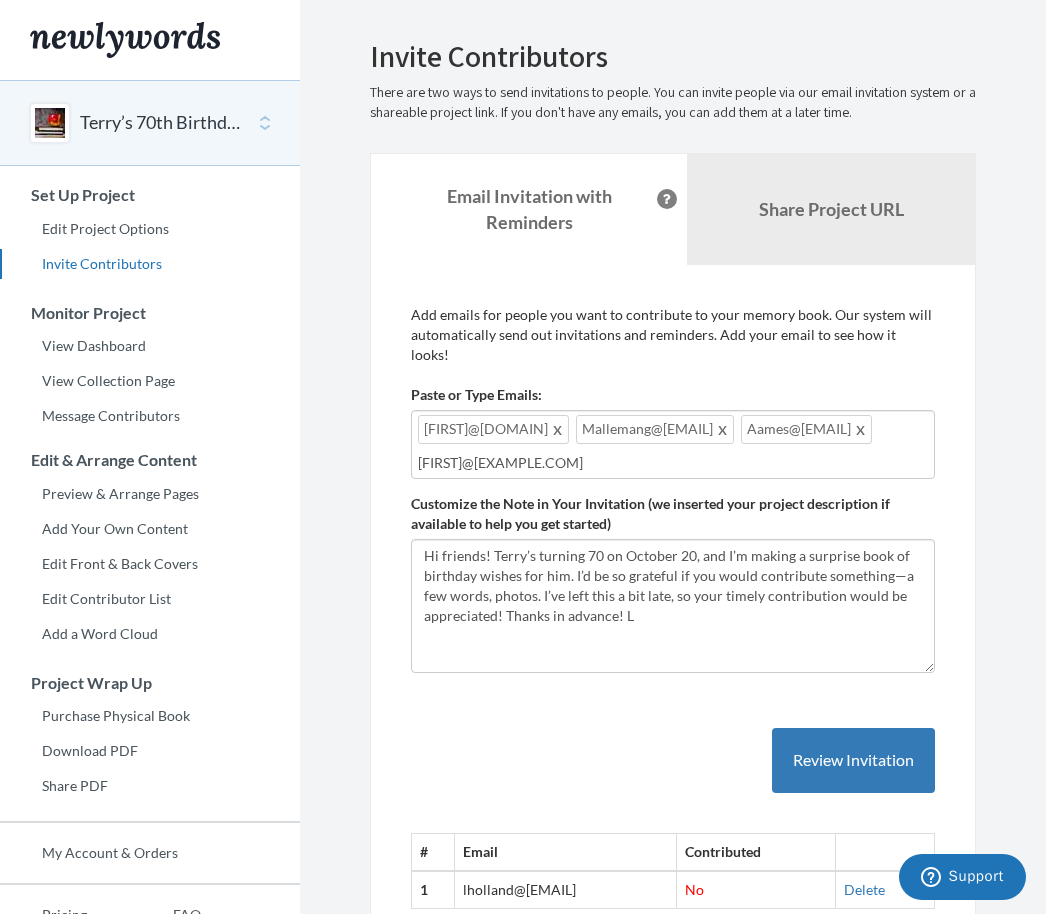 type on "[EMAIL]" 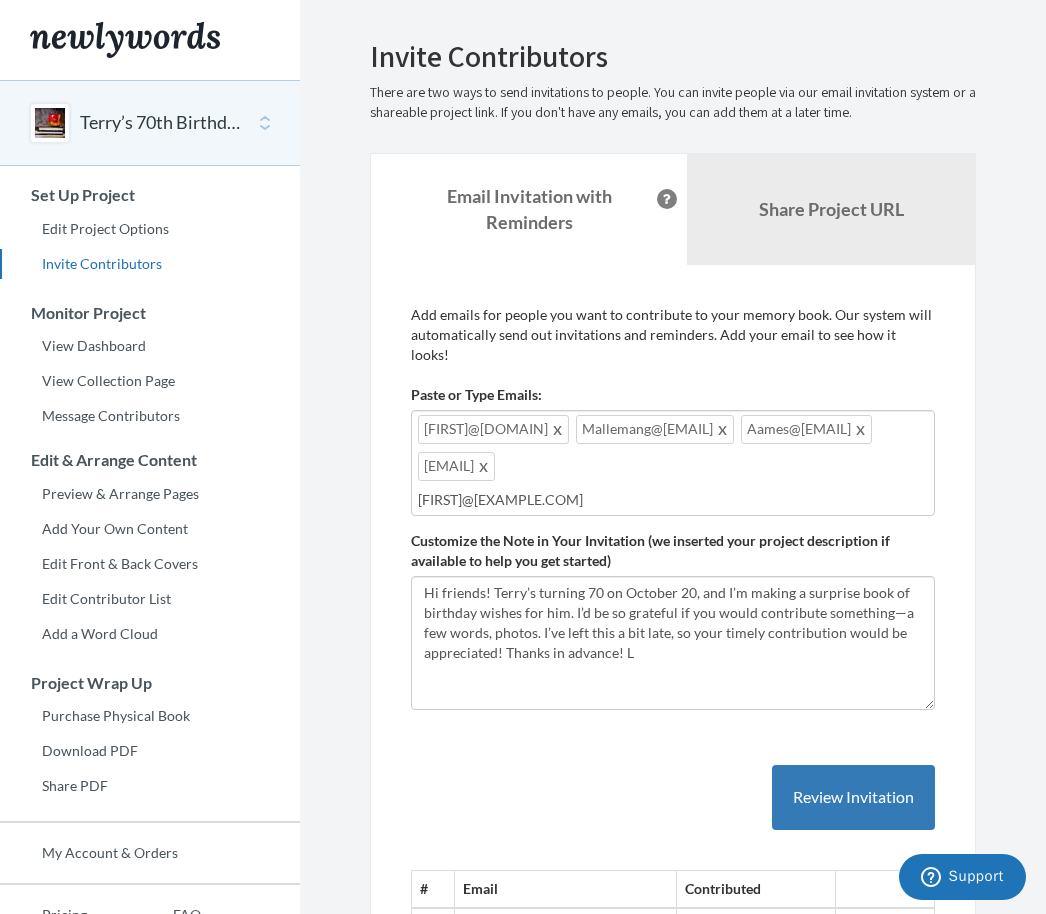 type on "[FIRST]@[EXAMPLE.COM]" 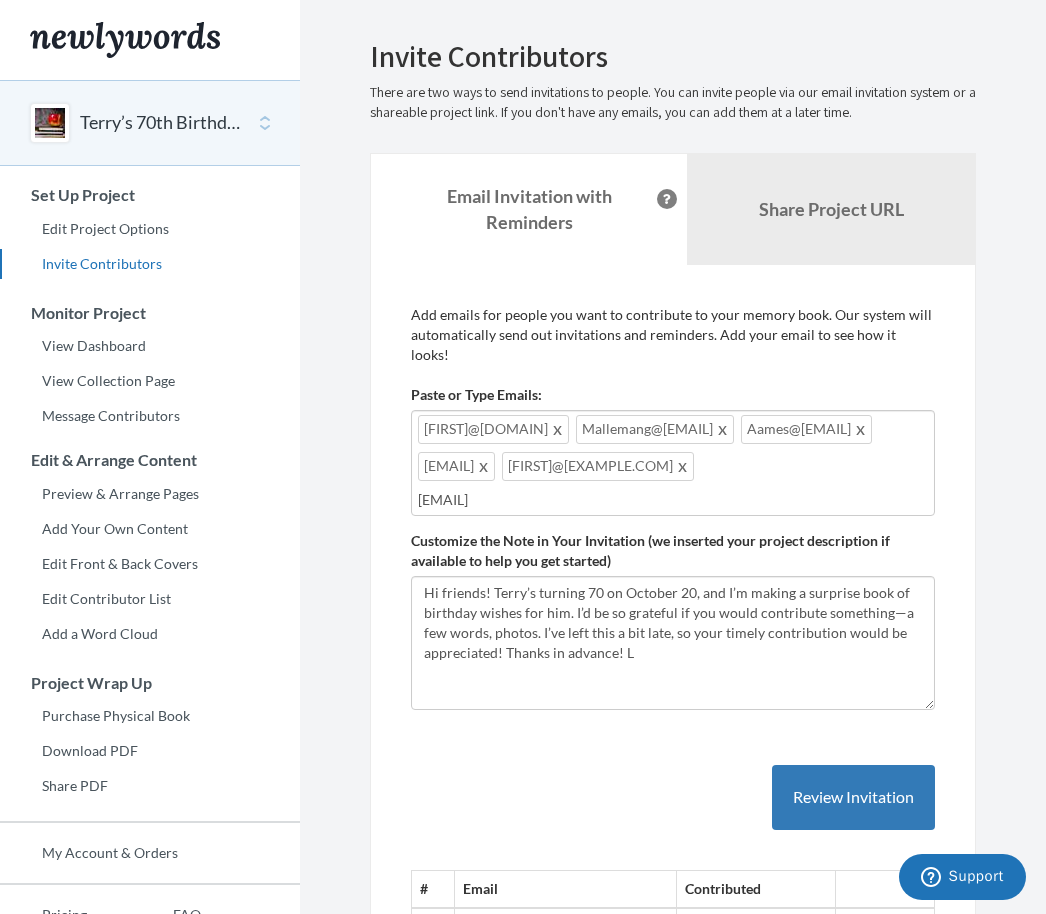 type on "[FIRST]@[DOMAIN]" 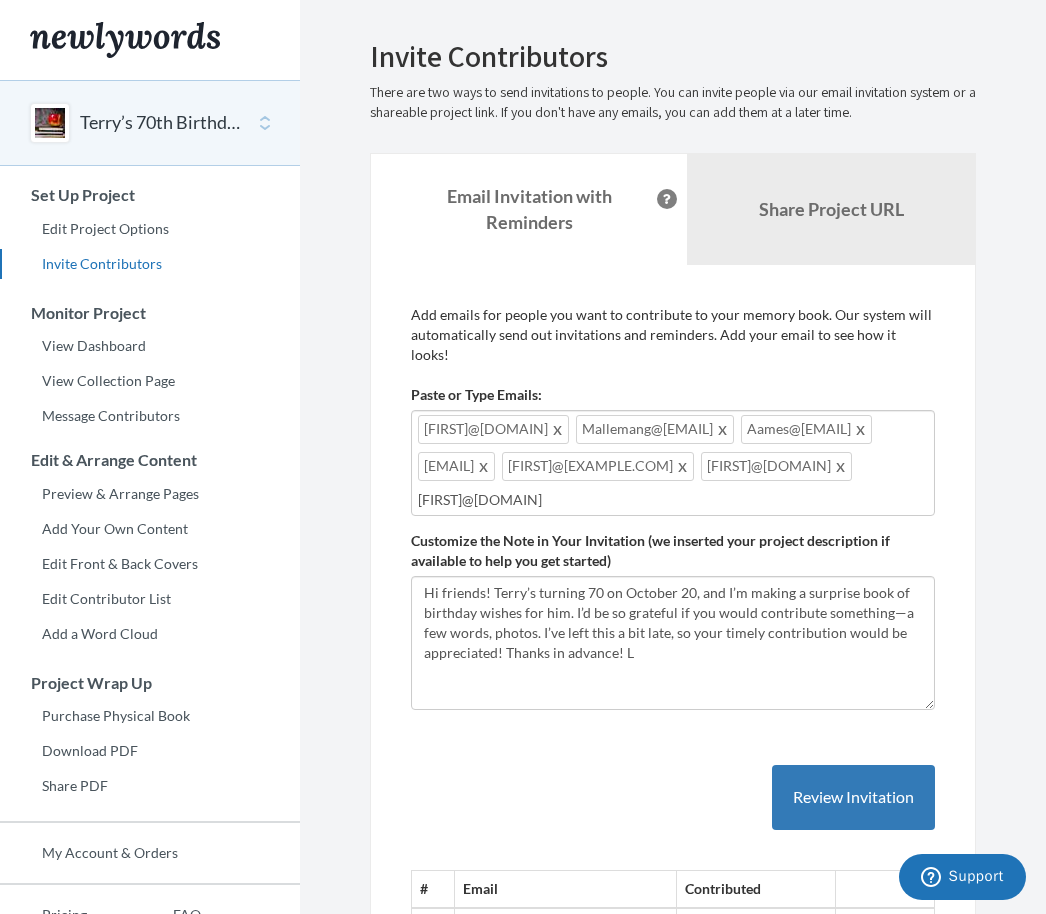 type on "Luke@[EMAIL]" 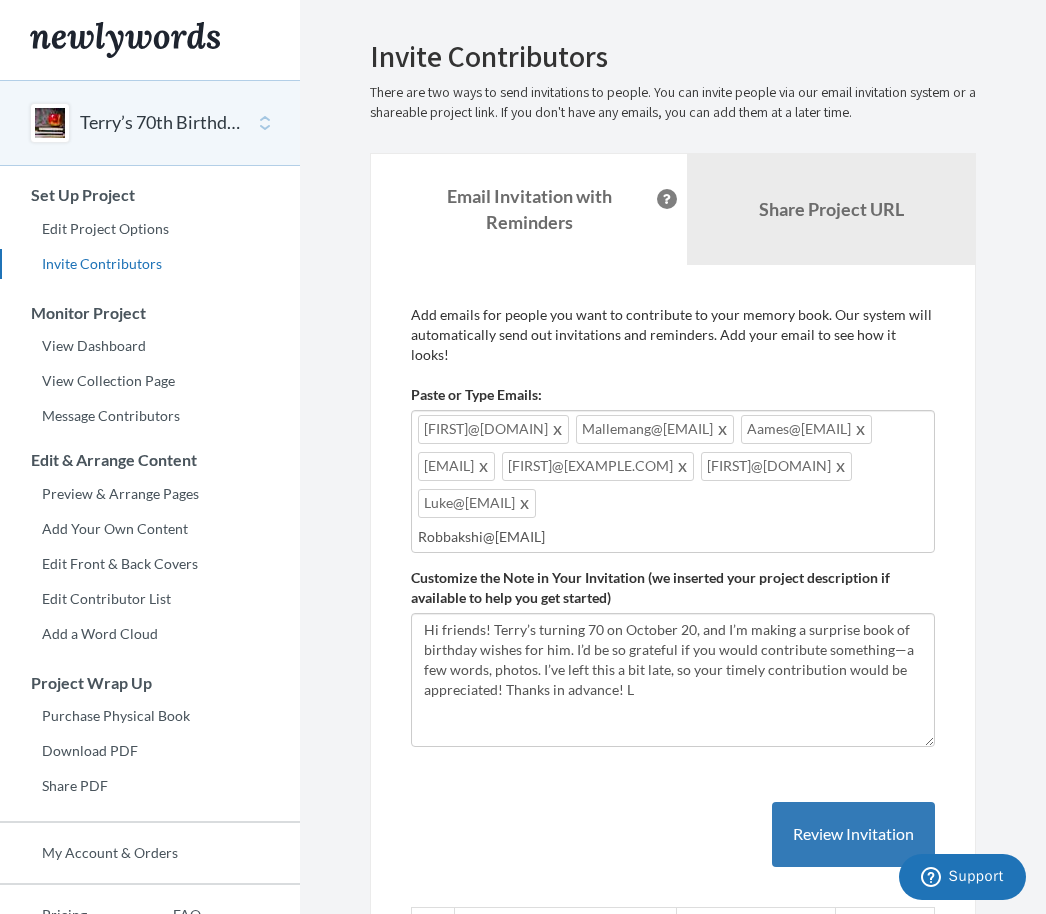 type on "[FIRST]@[EXAMPLE.COM]" 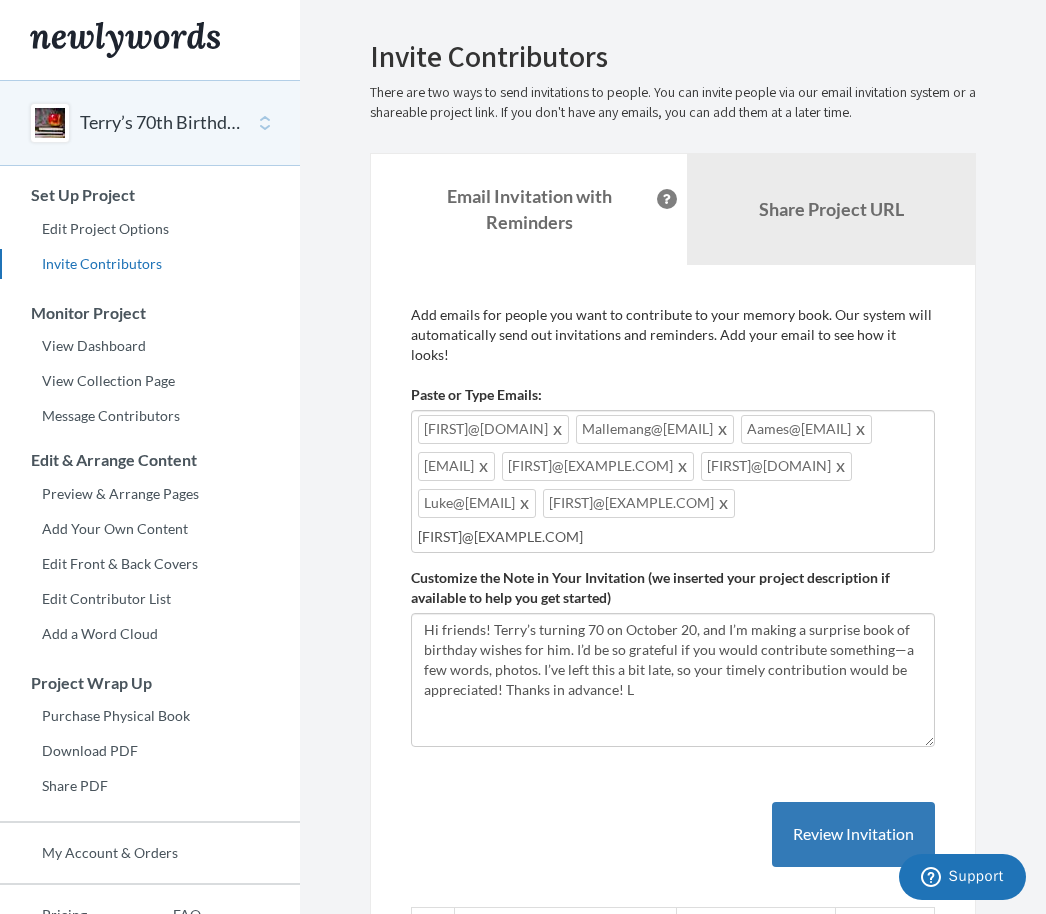 type on "Mbarr0702@[EMAIL]" 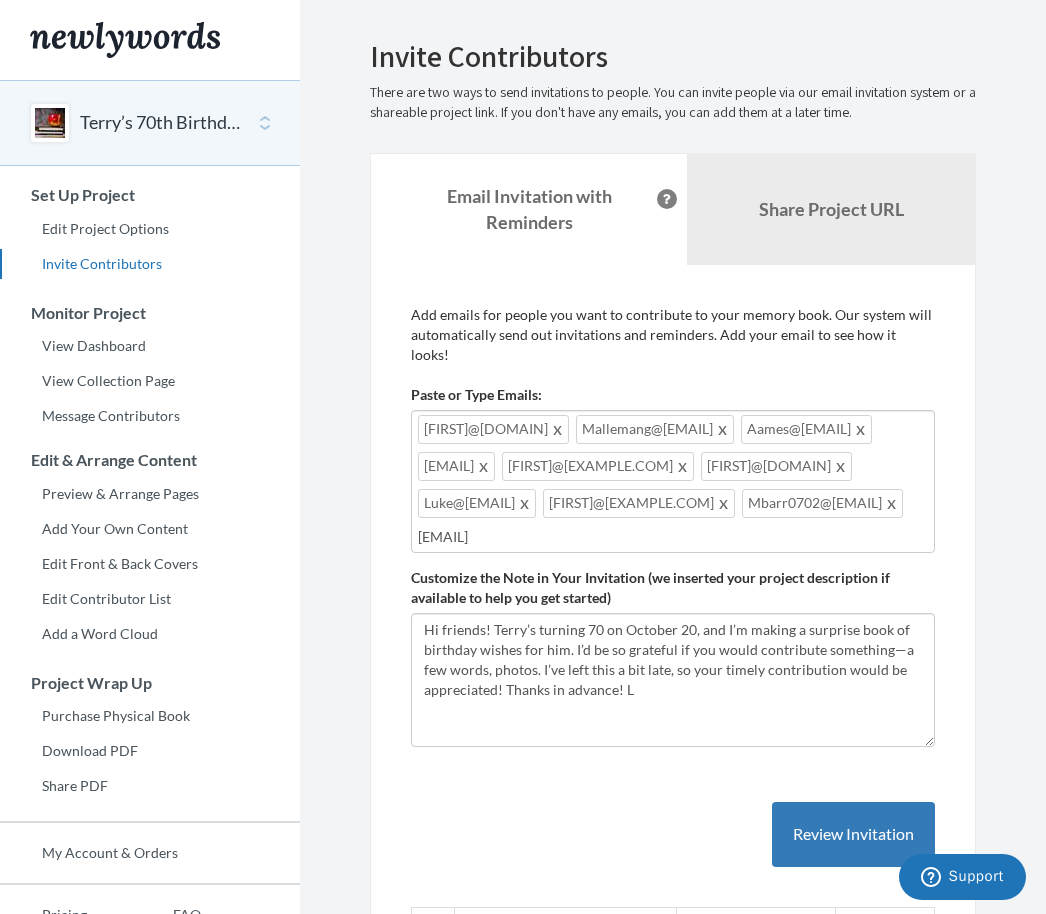 type on "[EMAIL]" 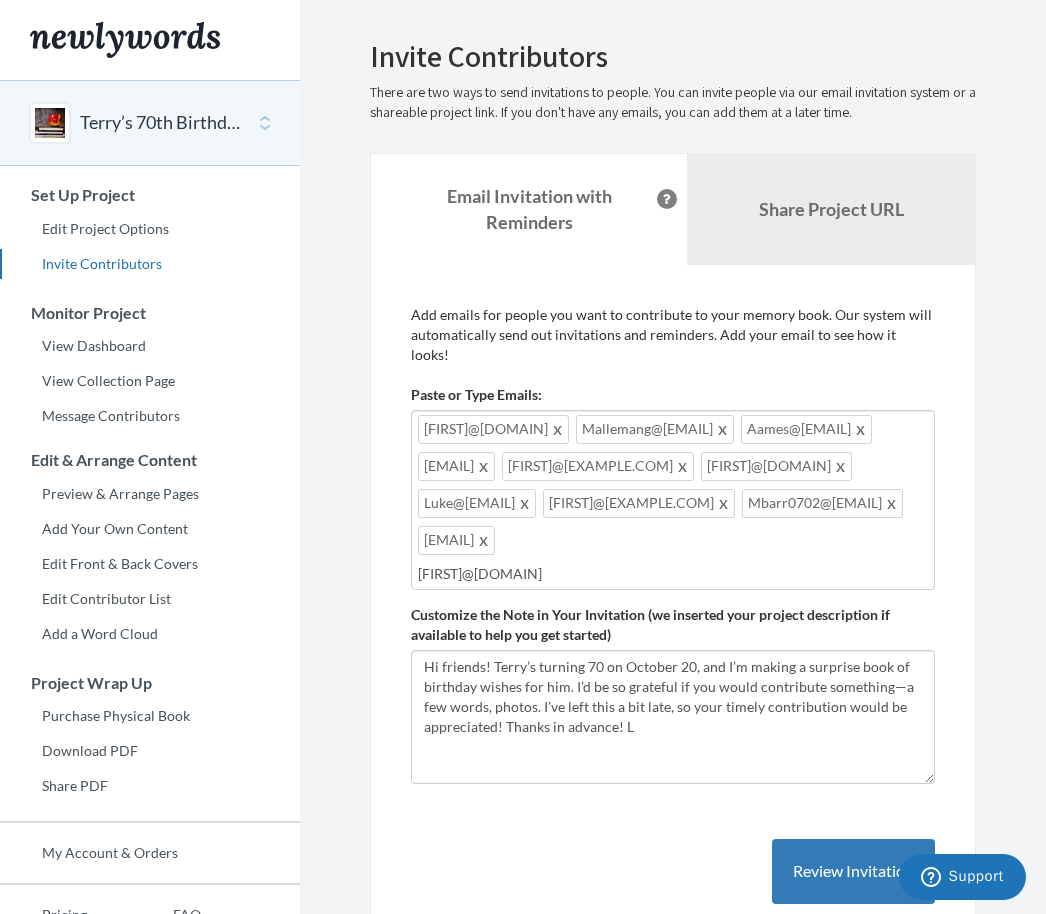 type on "[EMAIL]" 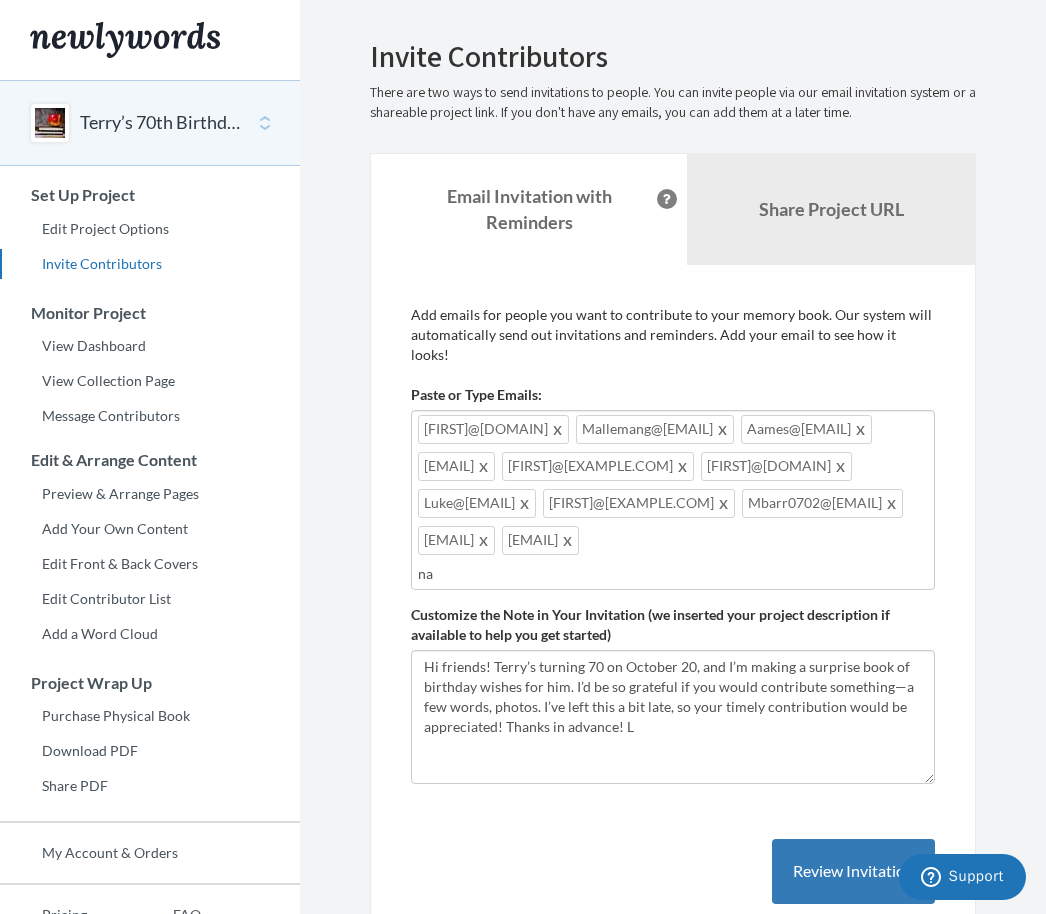 type on "n" 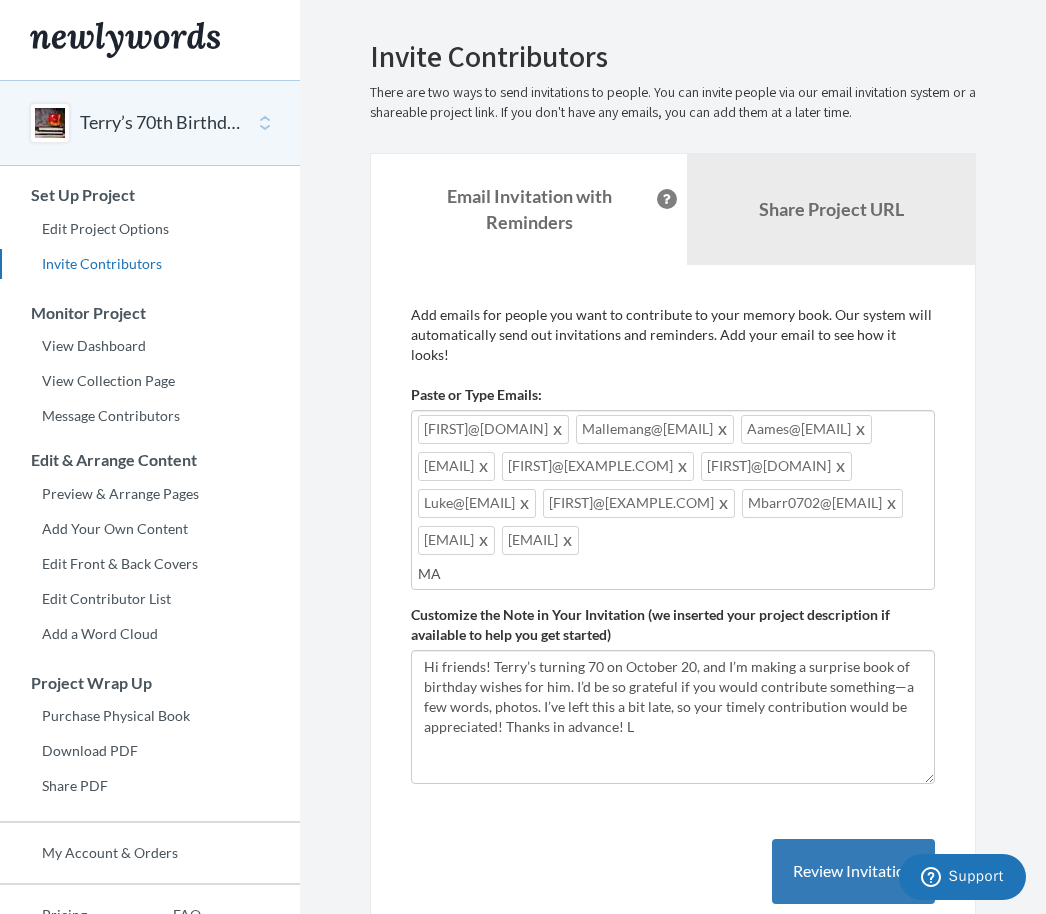 type on "[FIRST]" 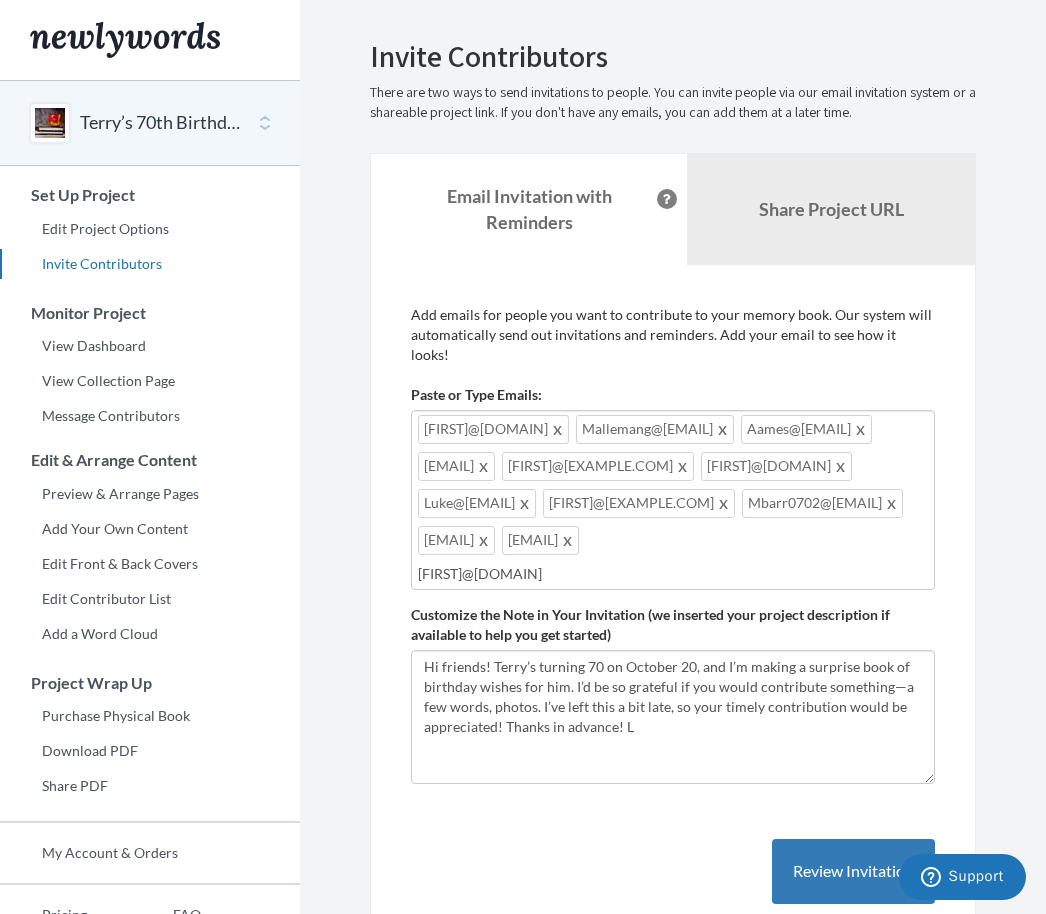 type on "[FIRST]@[DOMAIN]" 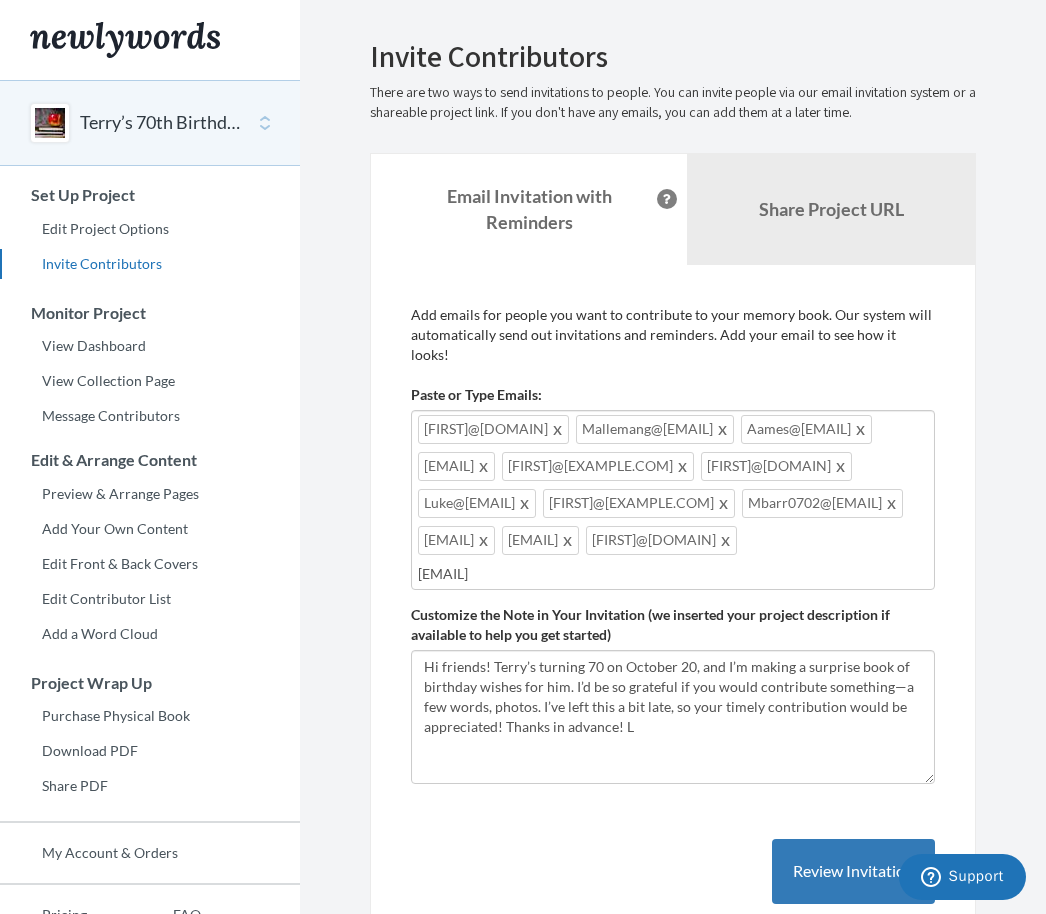 type on "Ken.beasley@[EMAIL]" 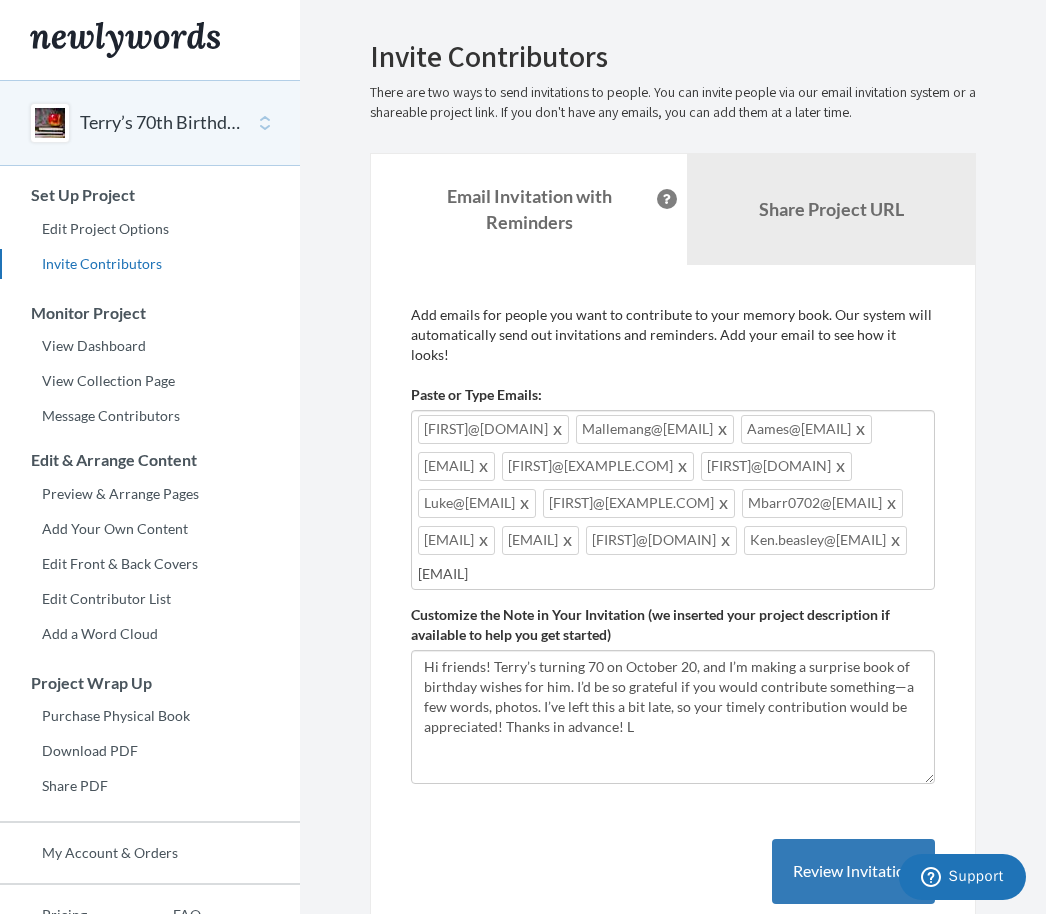 type on "[FIRST]@[DOMAIN]" 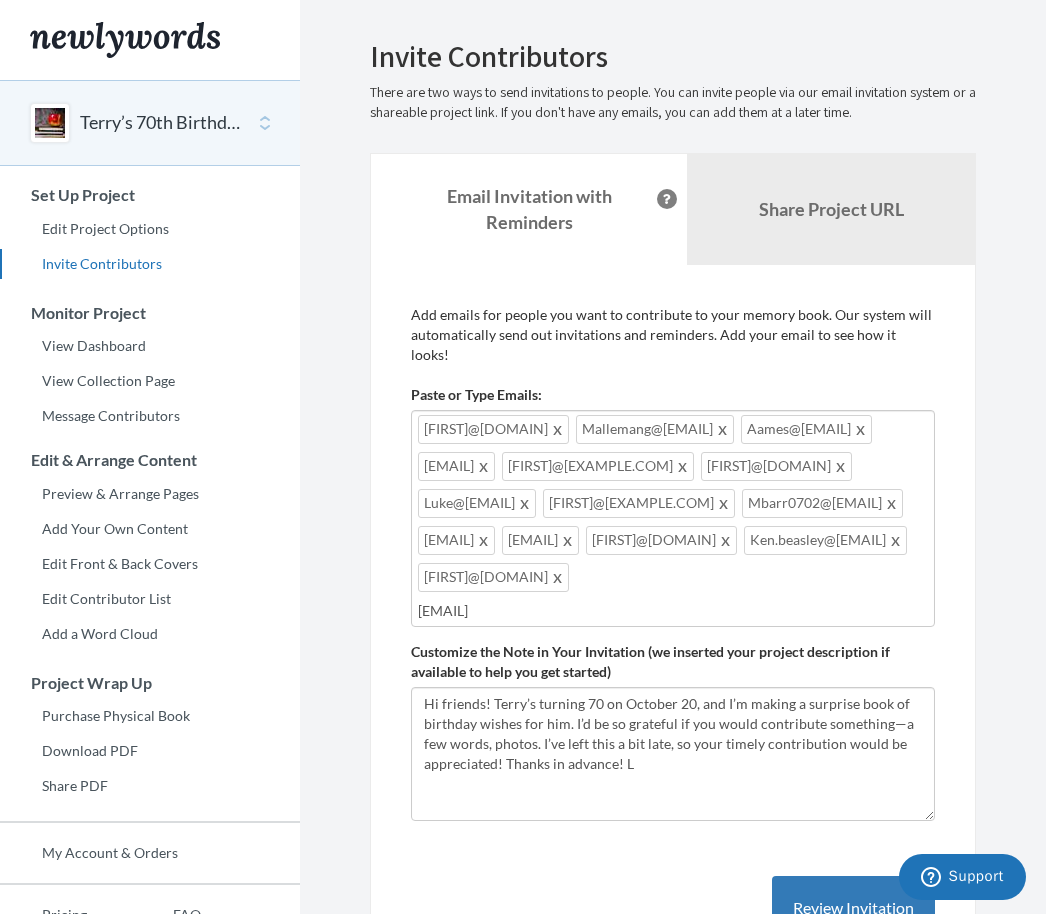 type on "Bbegert@[EMAIL]" 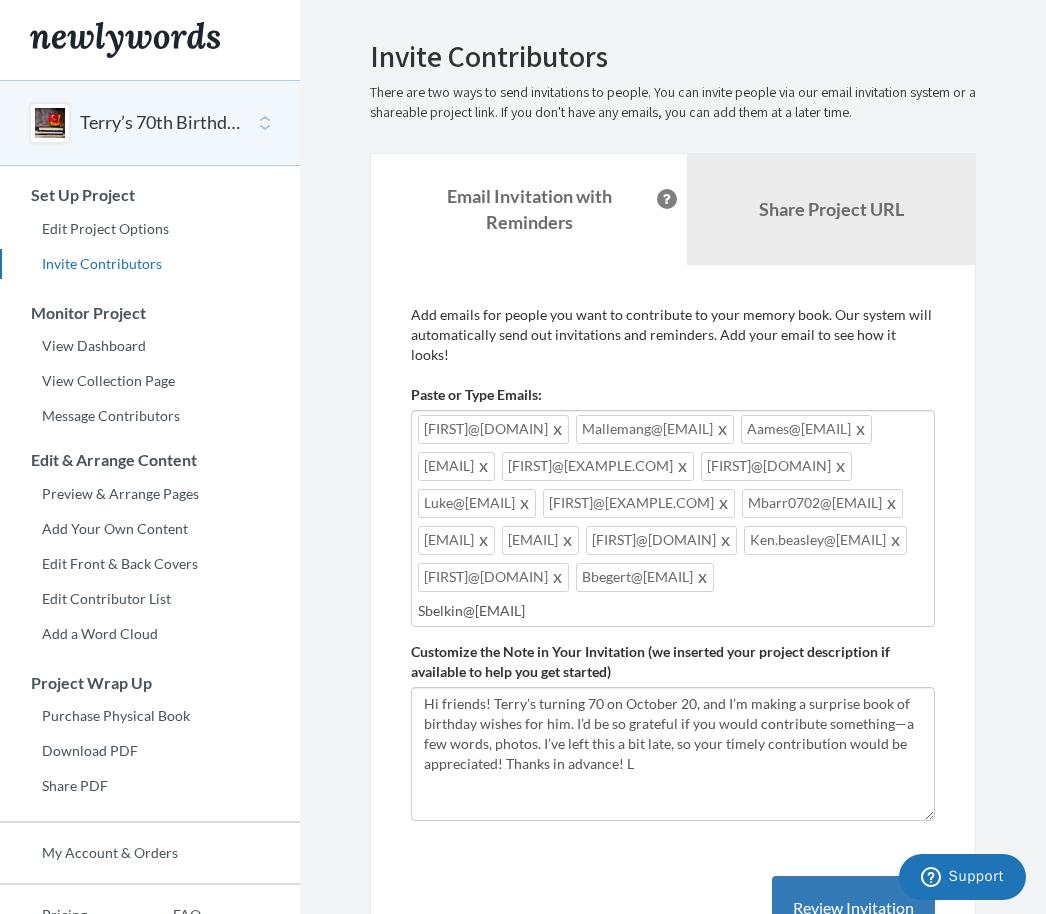 type on "[EMAIL]" 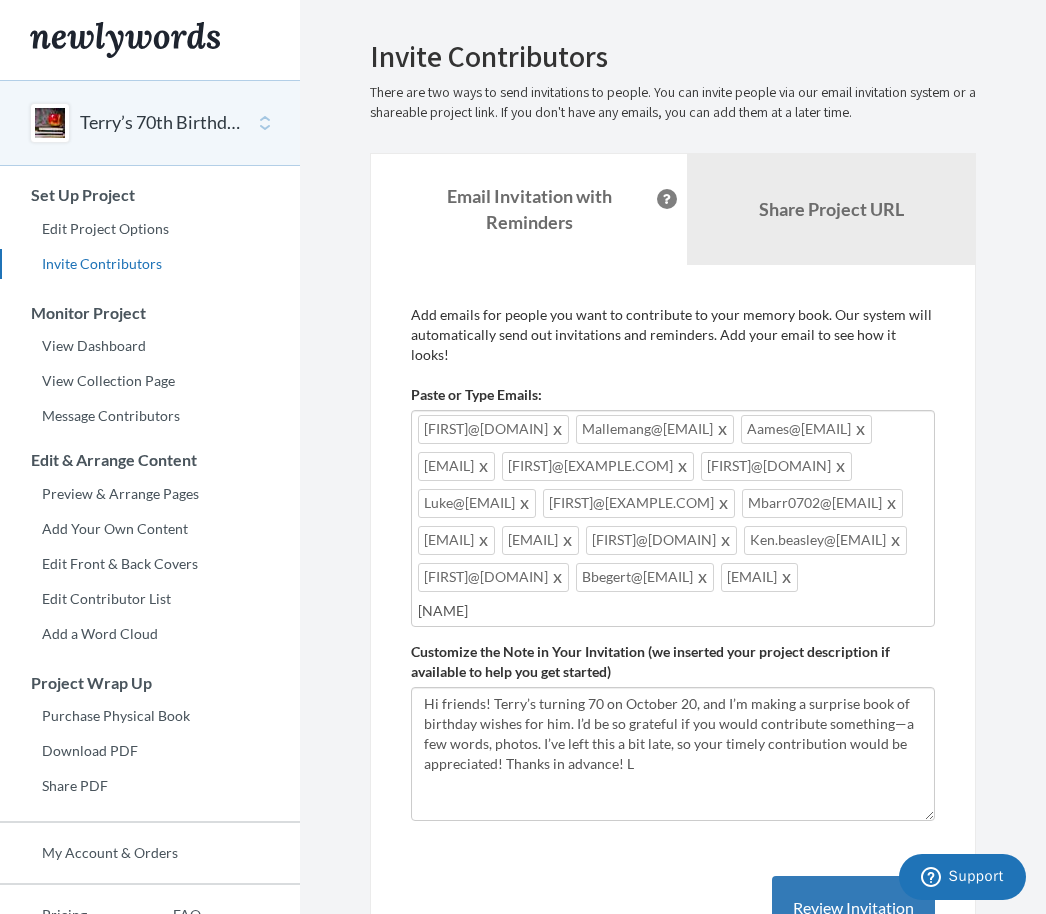 type on "[FIRST]" 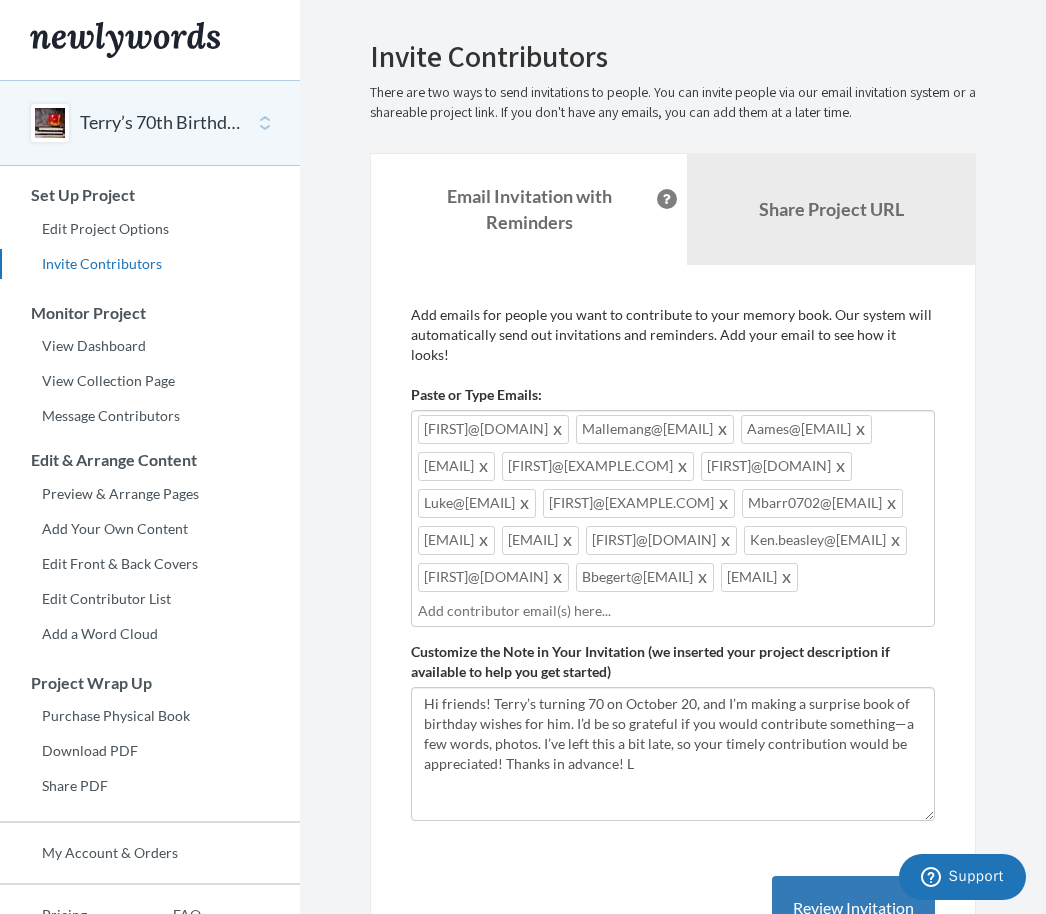 type on "@" 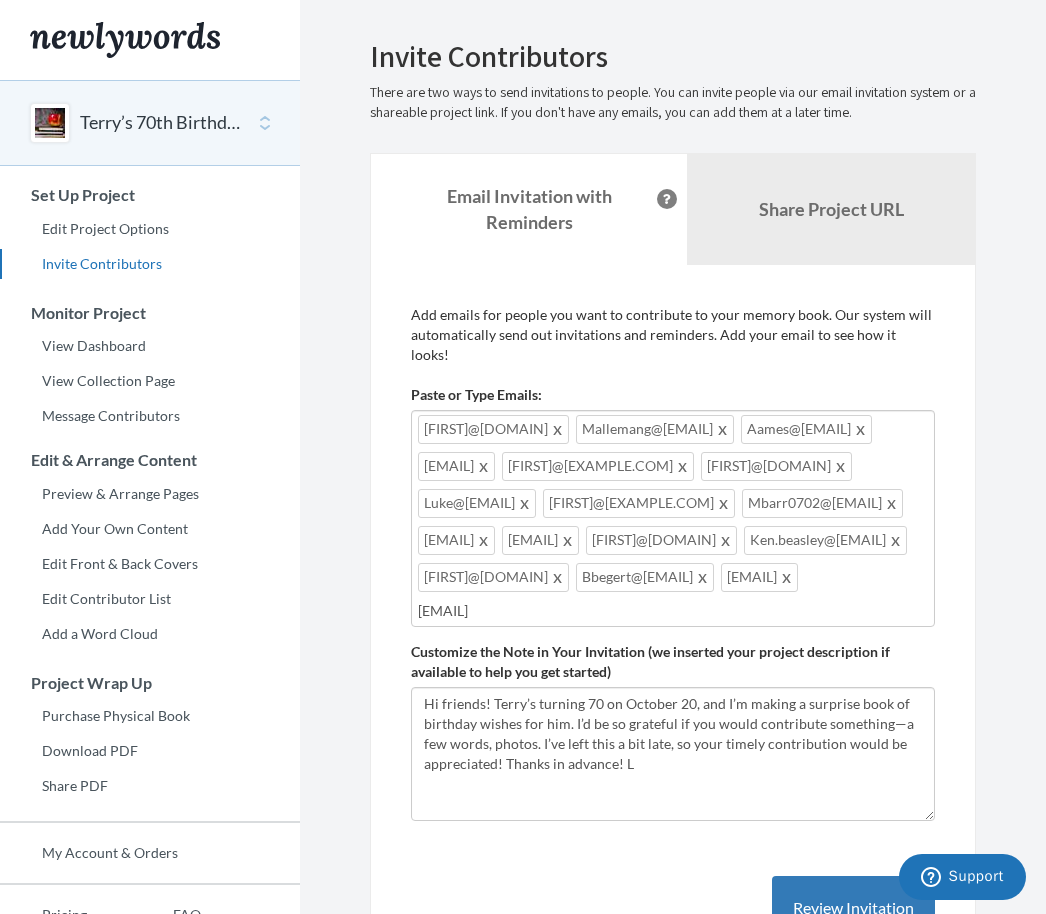 type on "[EMAIL]" 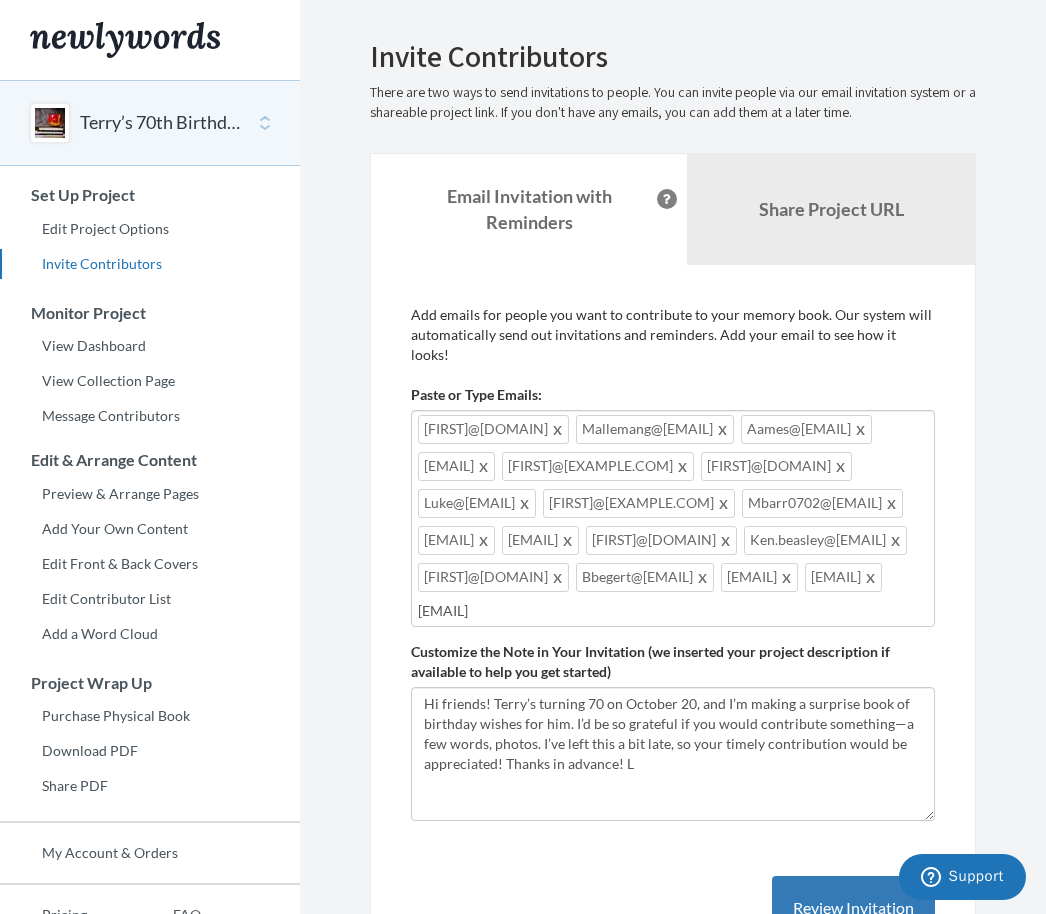 type on "Anne@[EMAIL]" 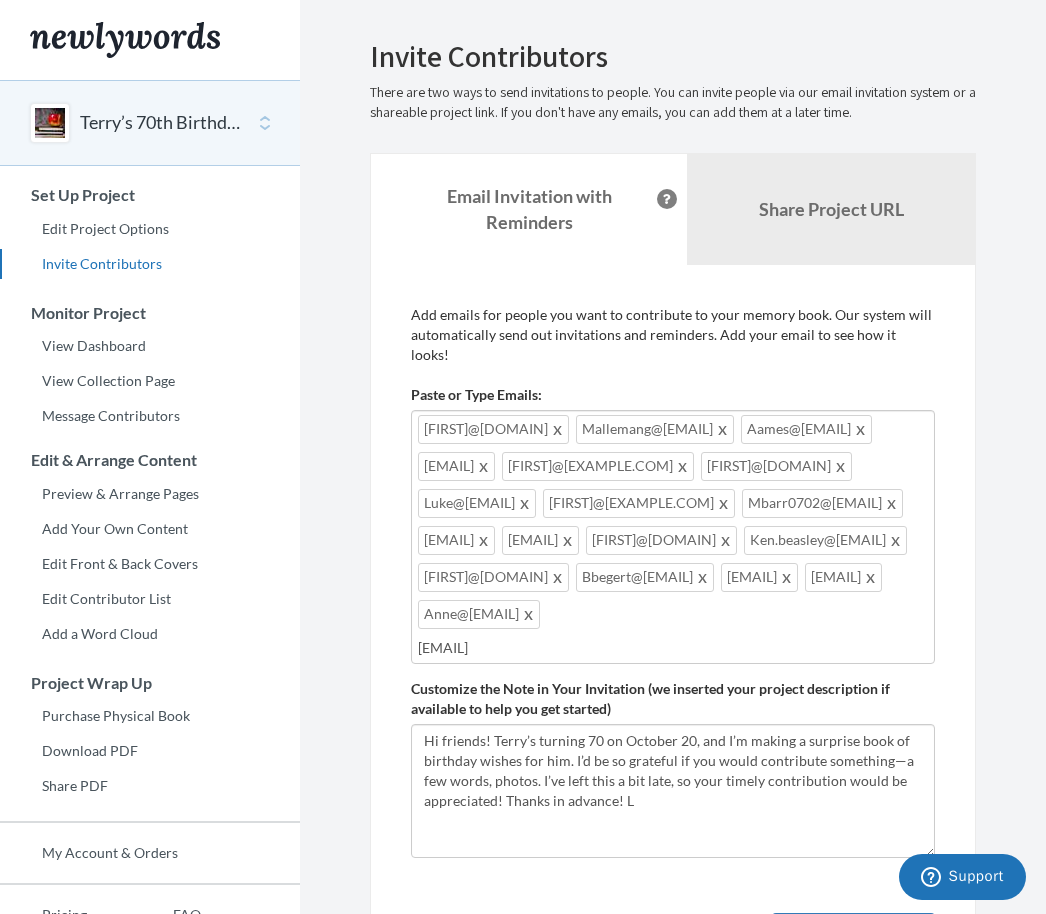 type on "[FIRST]@[DOMAIN]" 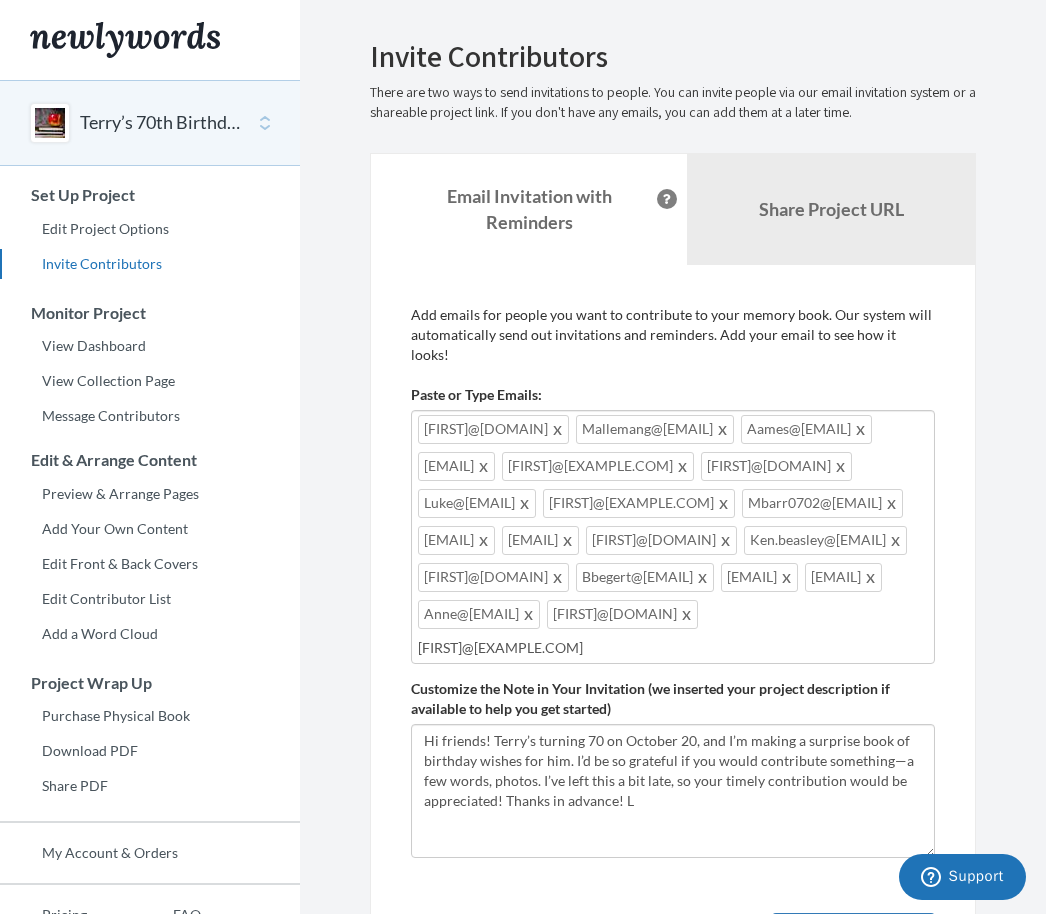 type on "[FIRST]@[DOMAIN]" 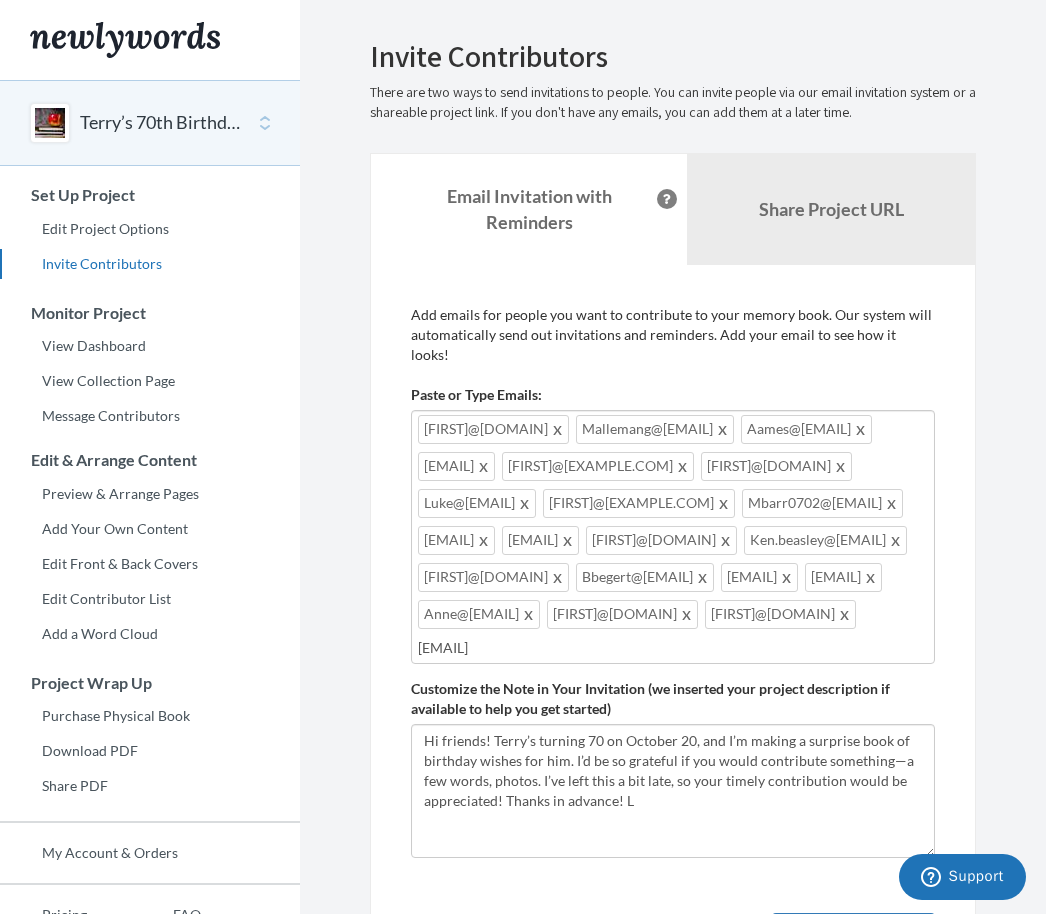 type on "[FIRST]@[DOMAIN]" 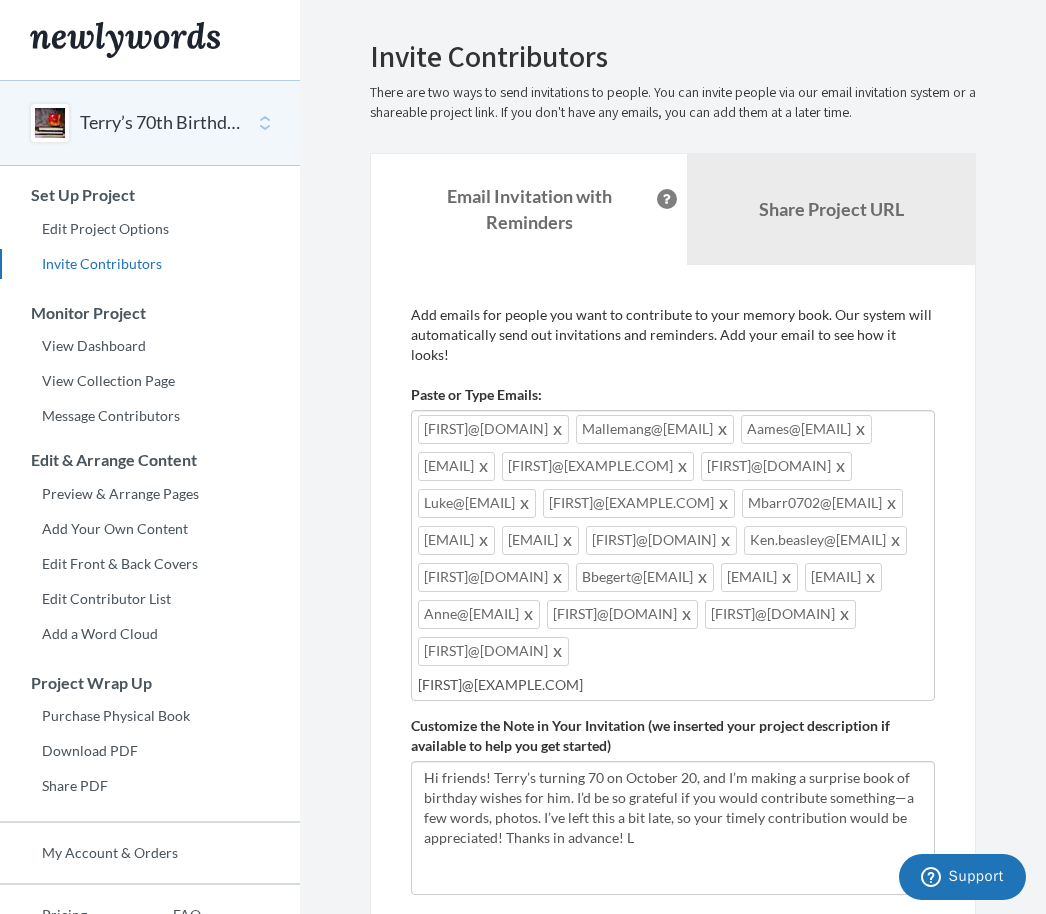 type on "[EMAIL]" 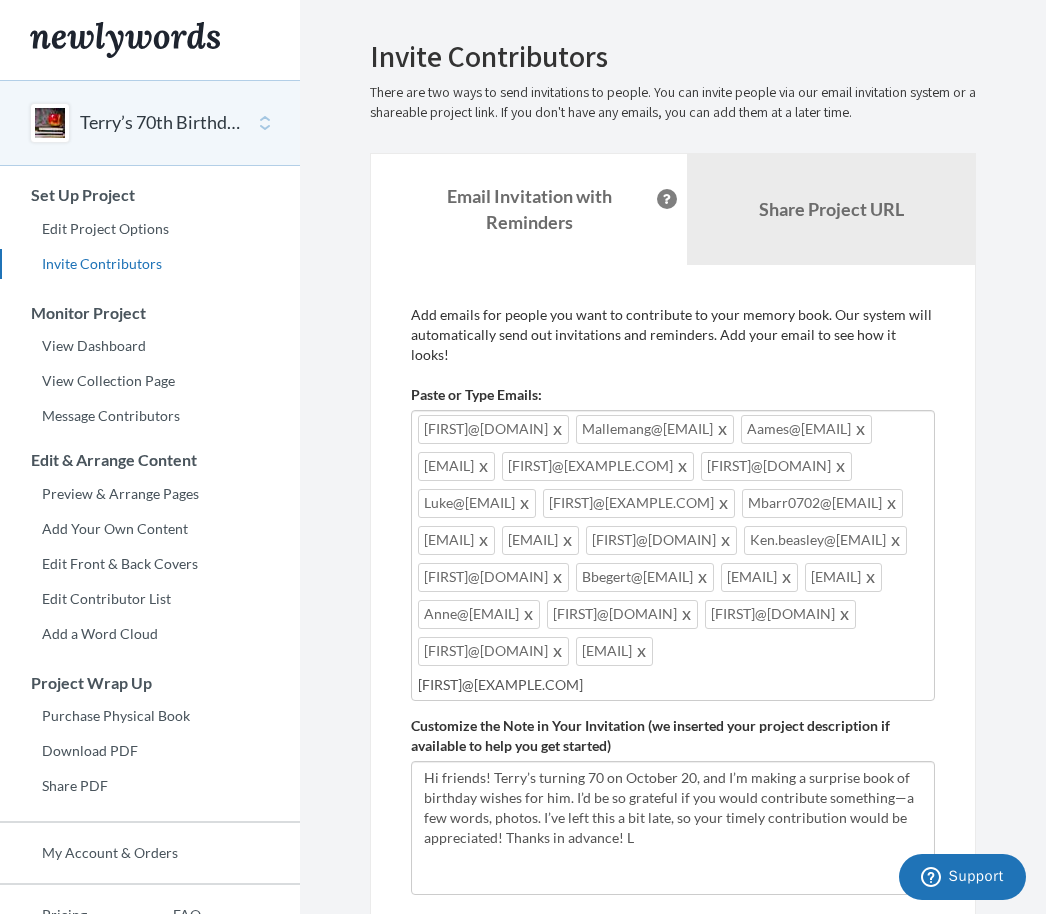 type on "Bokser@[EMAIL]" 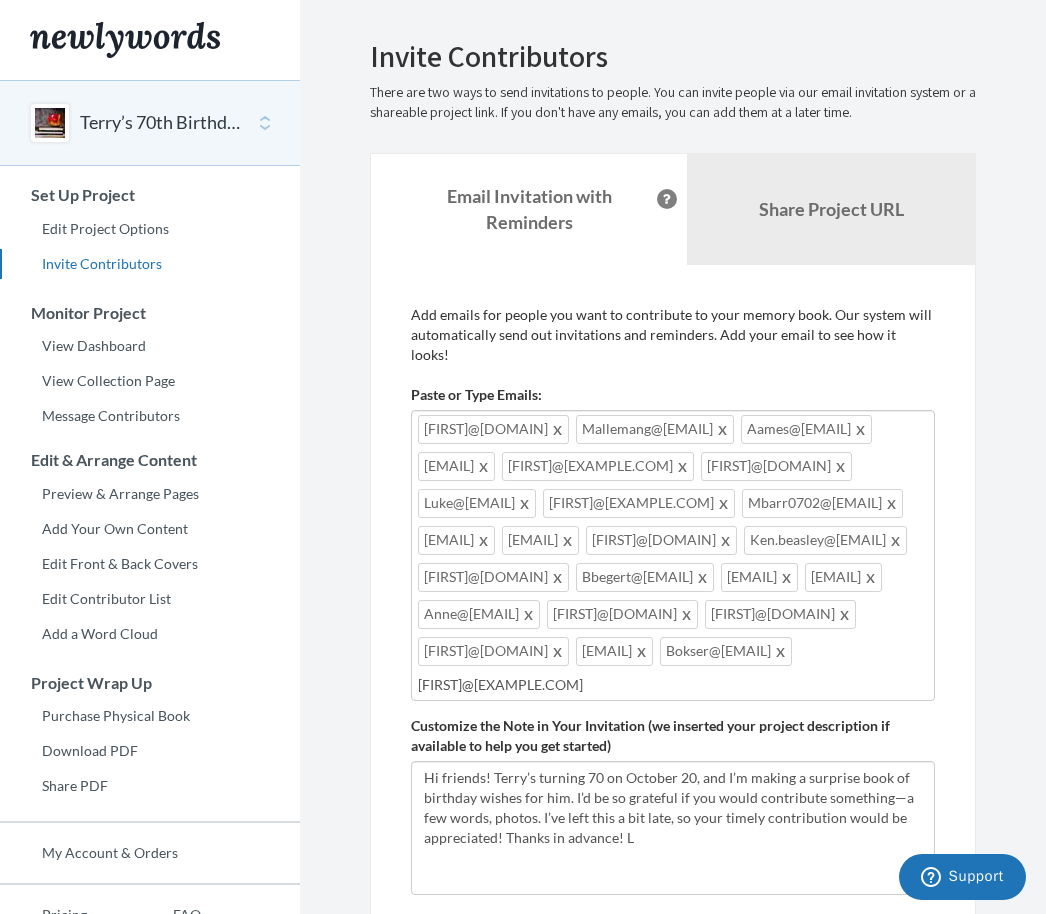 type on "[FIRST]@[DOMAIN]" 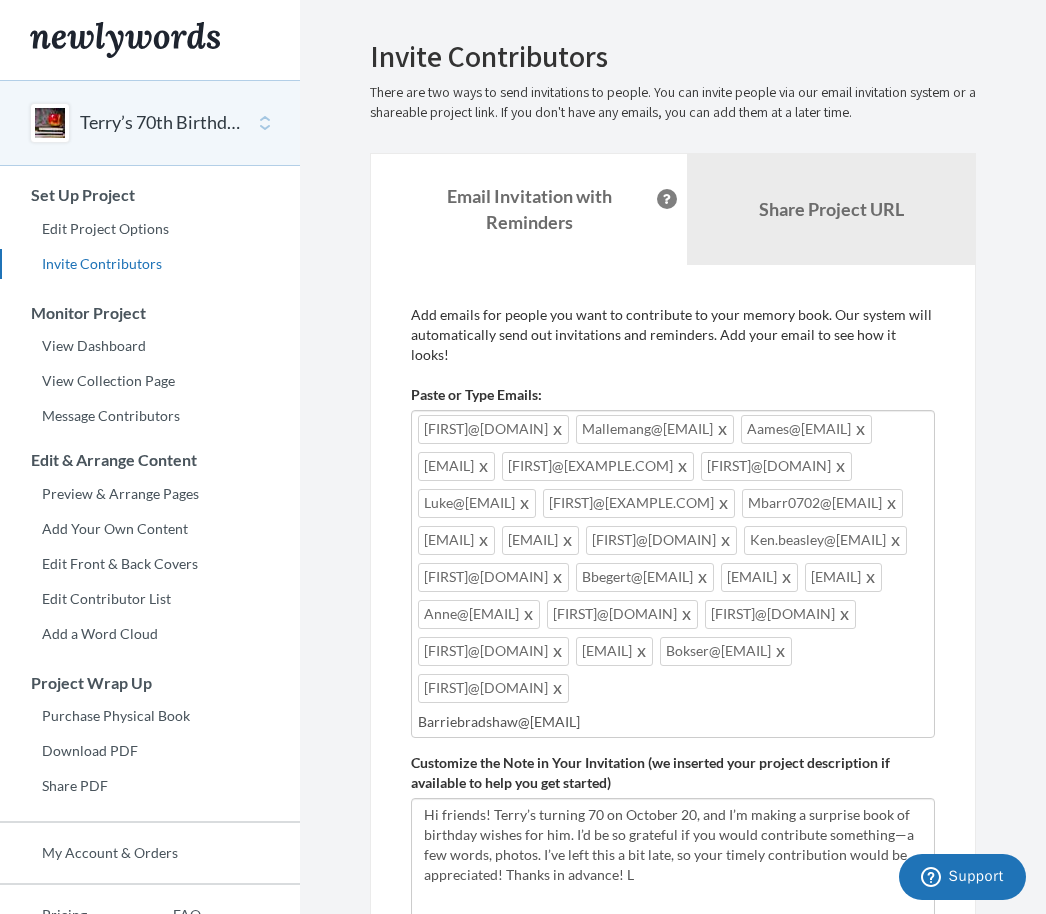type on "[EMAIL]" 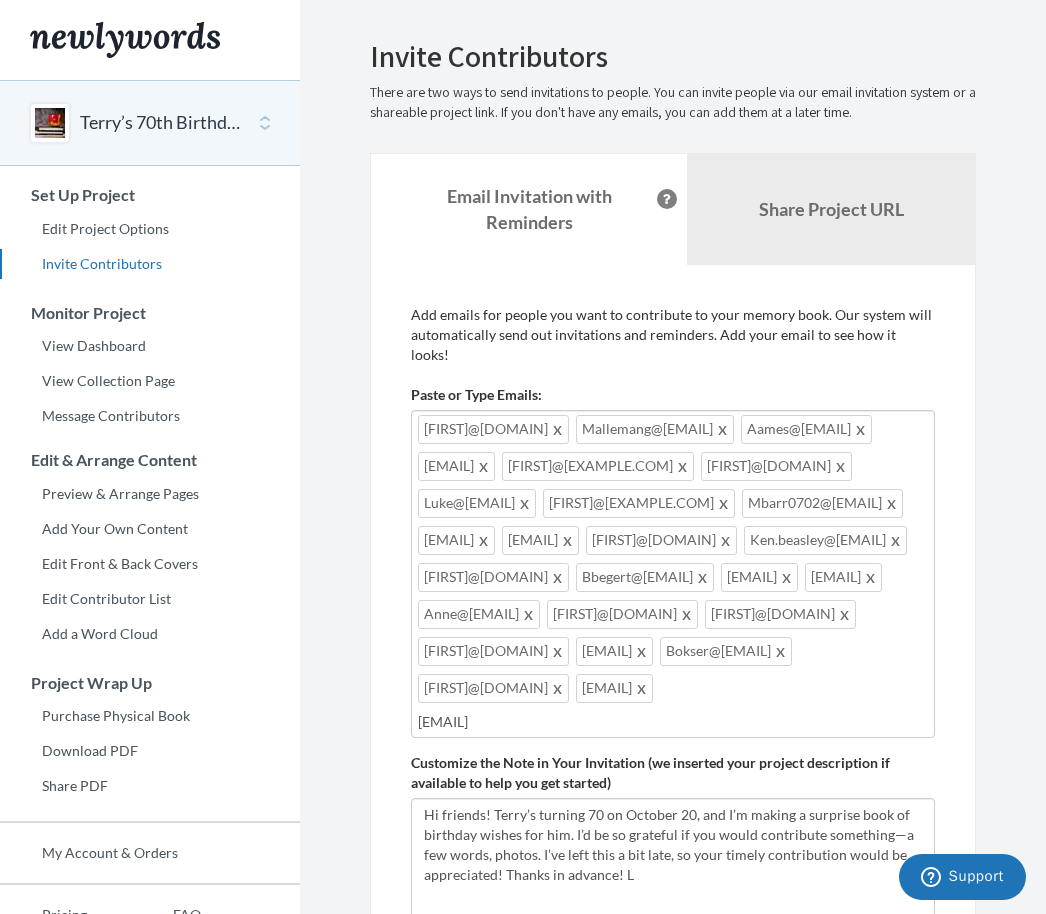 type on "[EMAIL]" 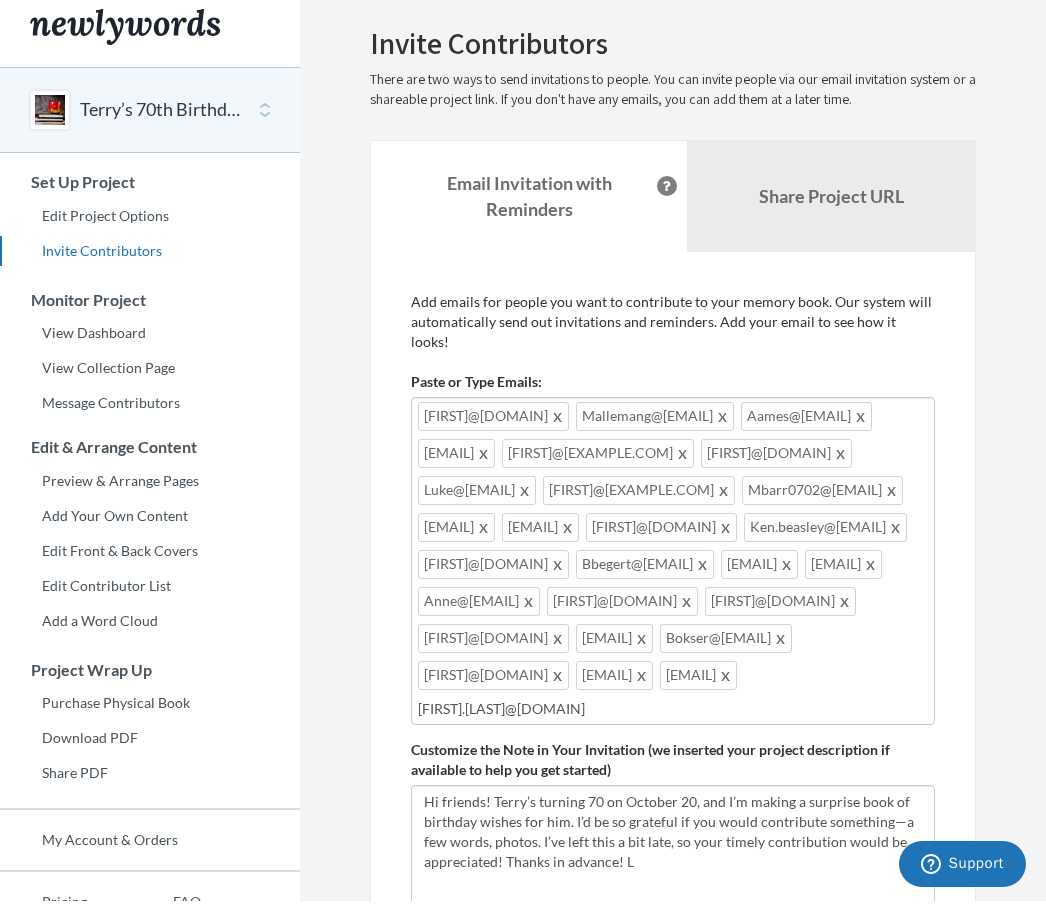 type on "[FIRST].[LAST]@[DOMAIN]" 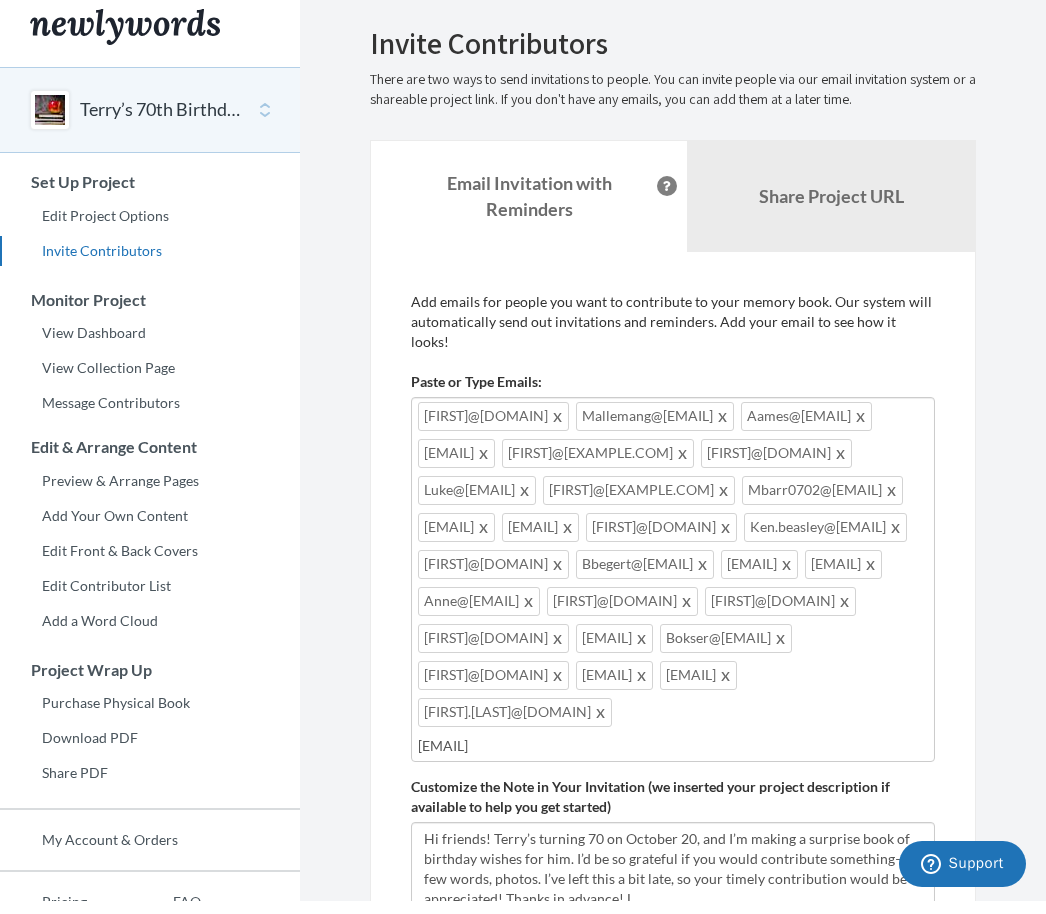 type on "[EMAIL]" 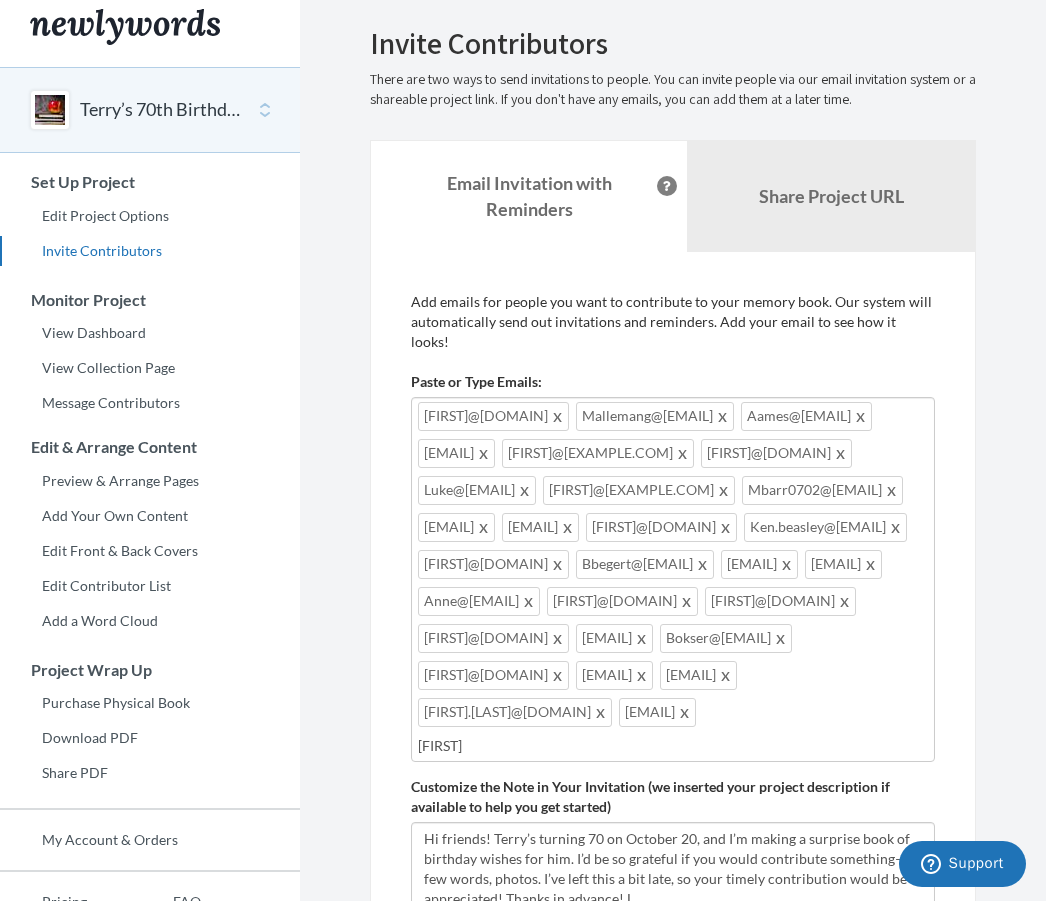scroll, scrollTop: 394, scrollLeft: 0, axis: vertical 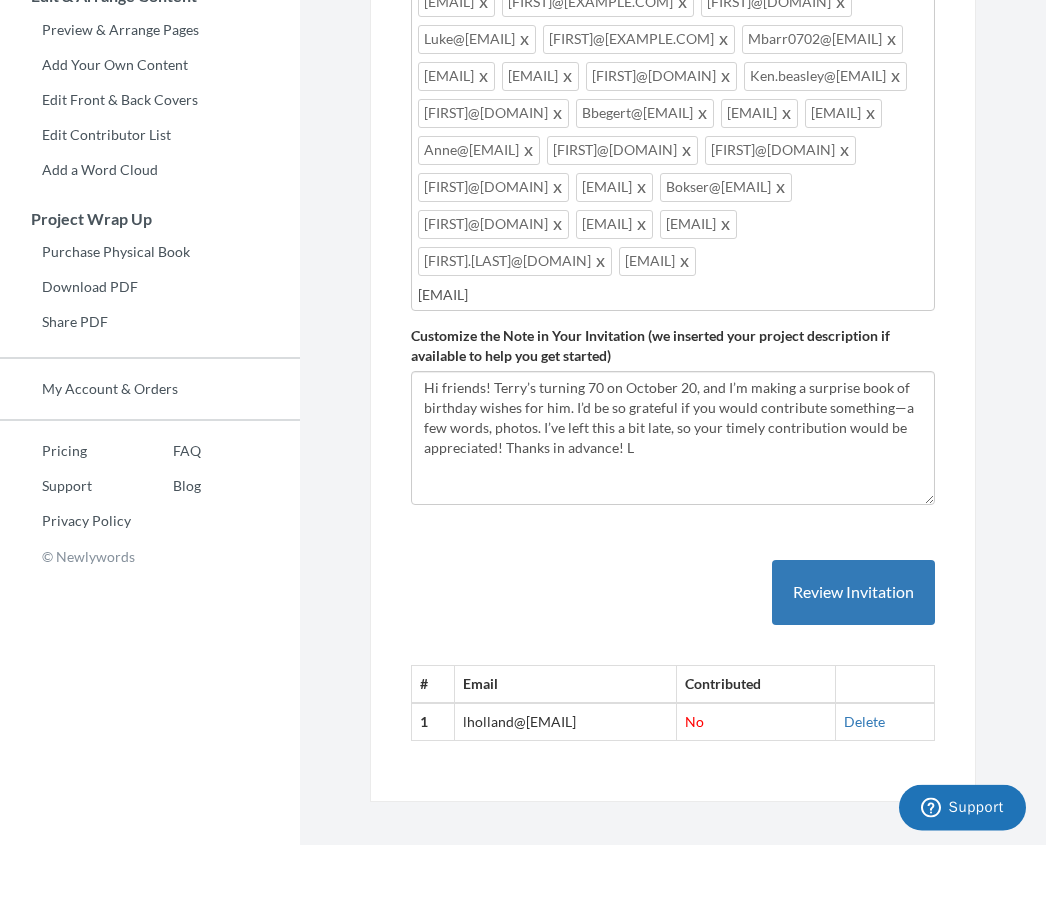 type on "[EMAIL]" 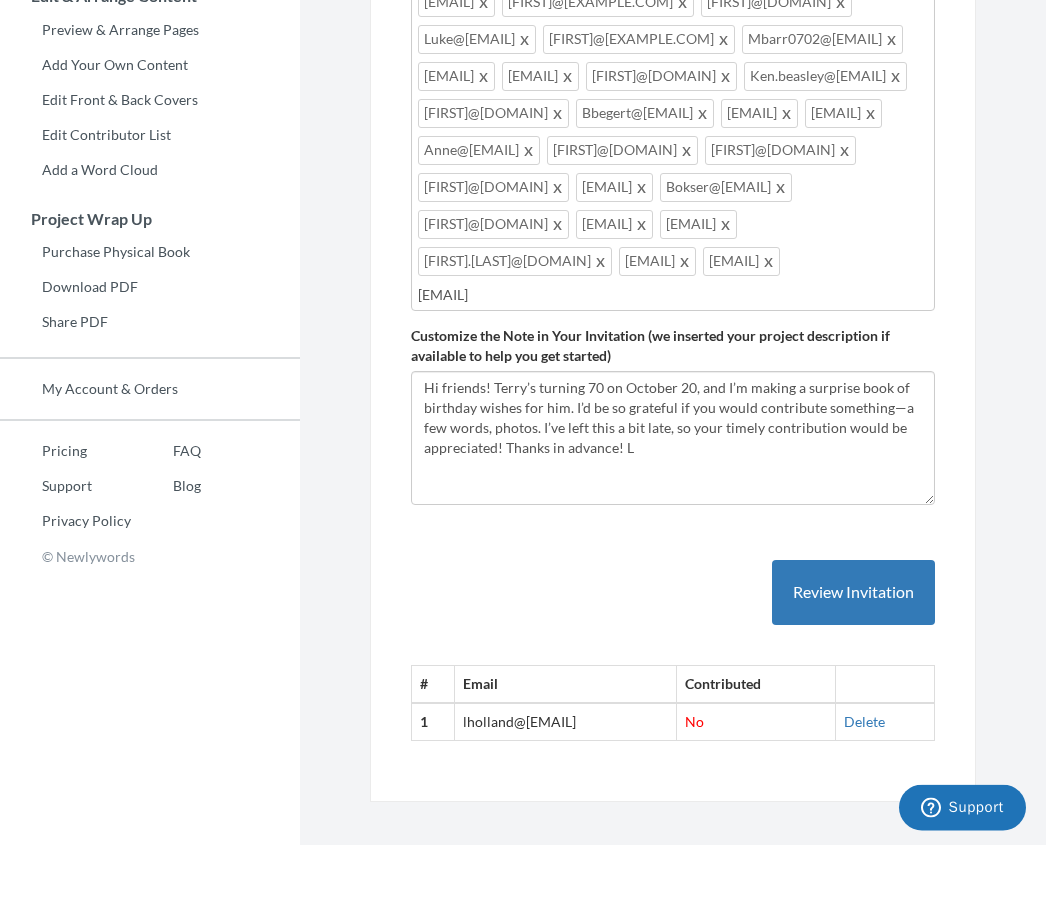 type on "Buller.adrienne@[EMAIL]" 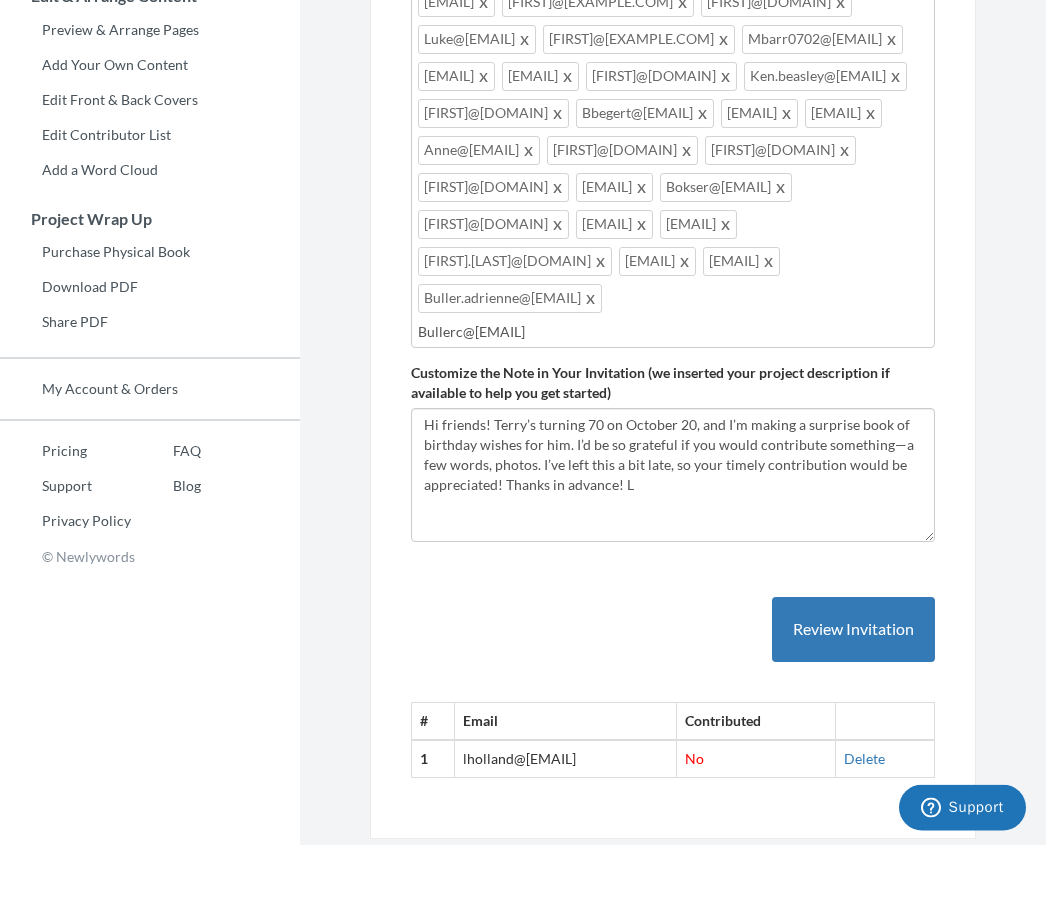 type on "[FIRST]@[EXAMPLE.COM]" 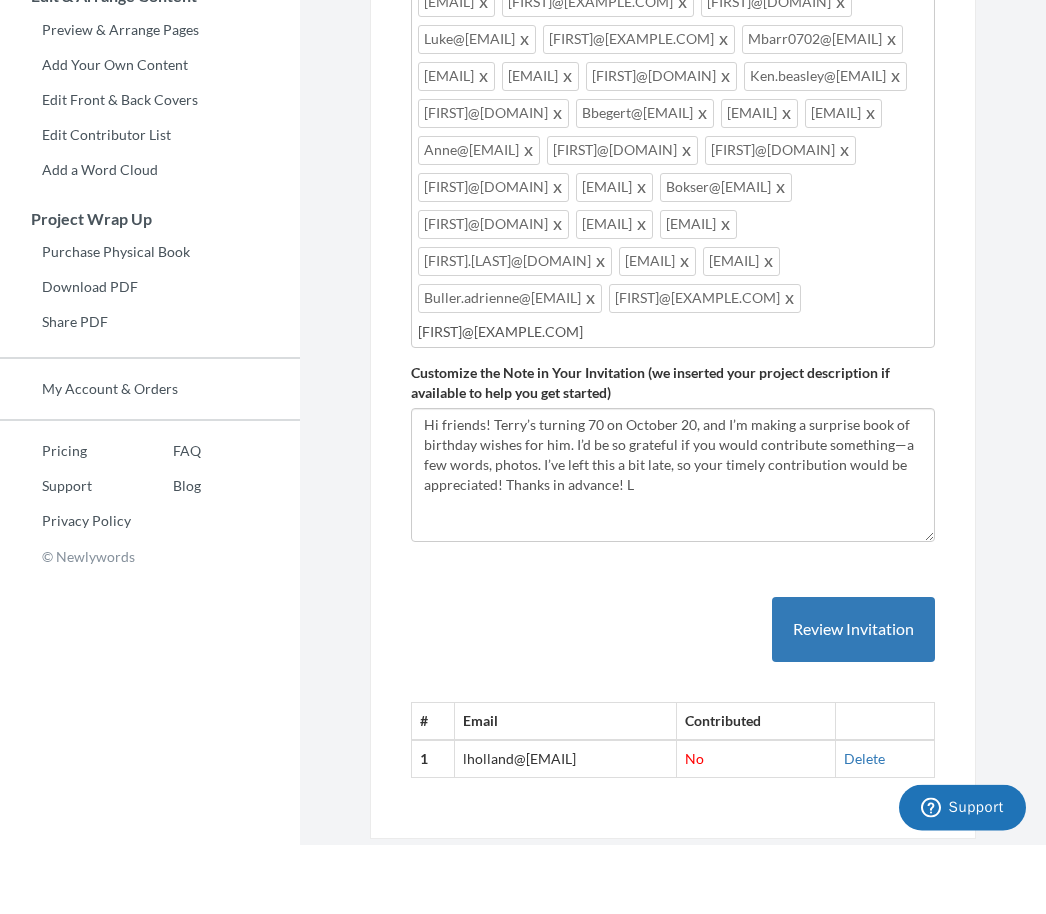 type on "[FIRST]@[DOMAIN]" 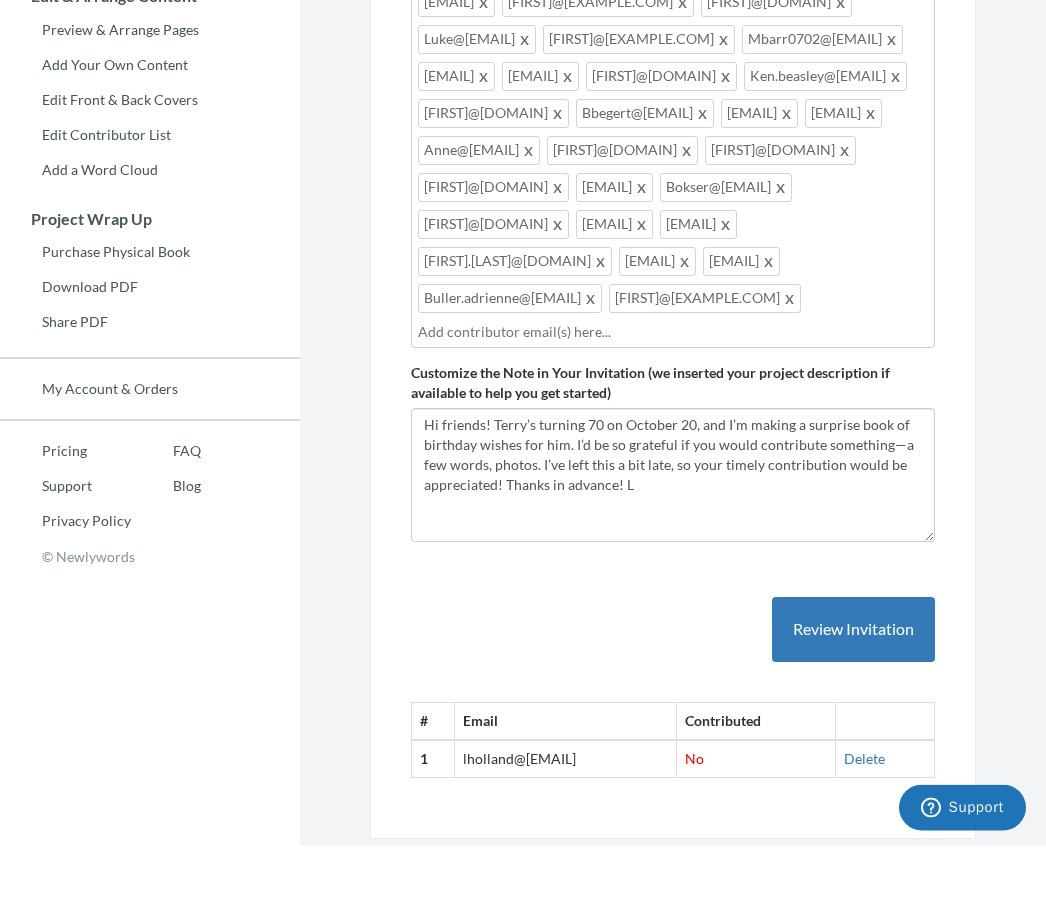 type on "[FIRST]" 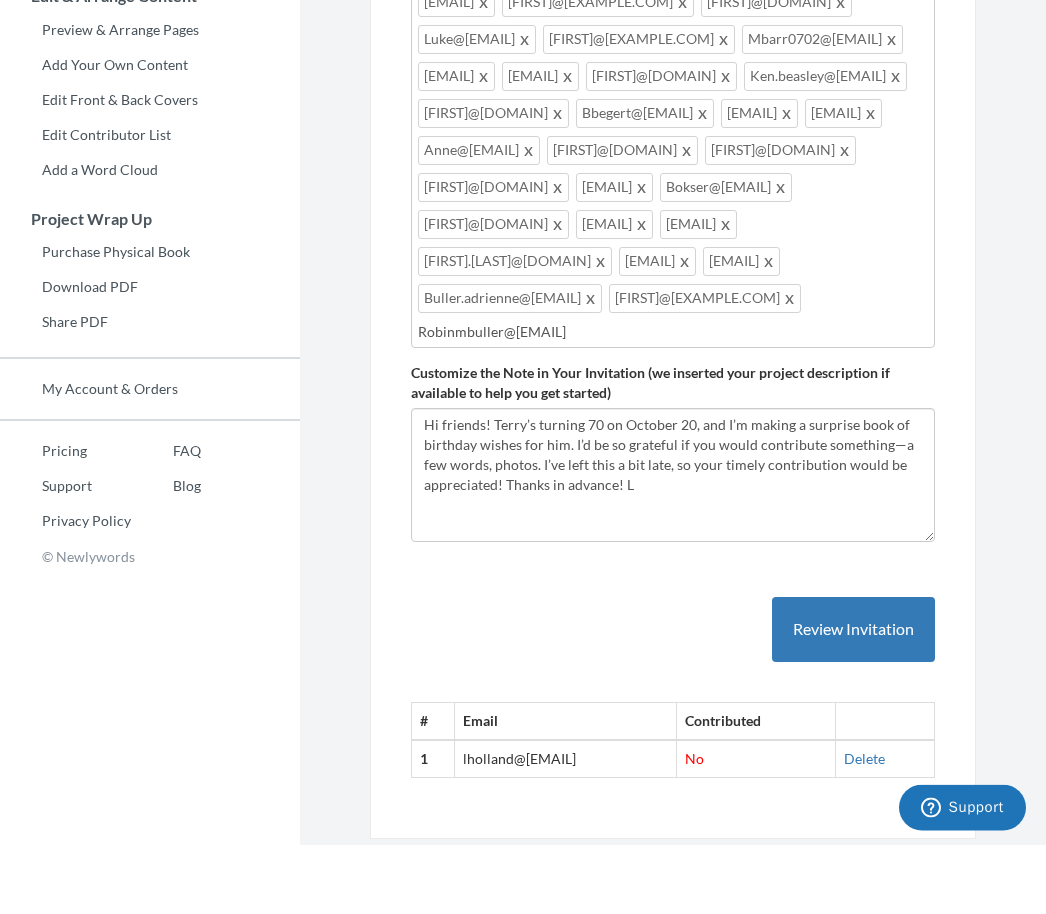 type on "[EMAIL]" 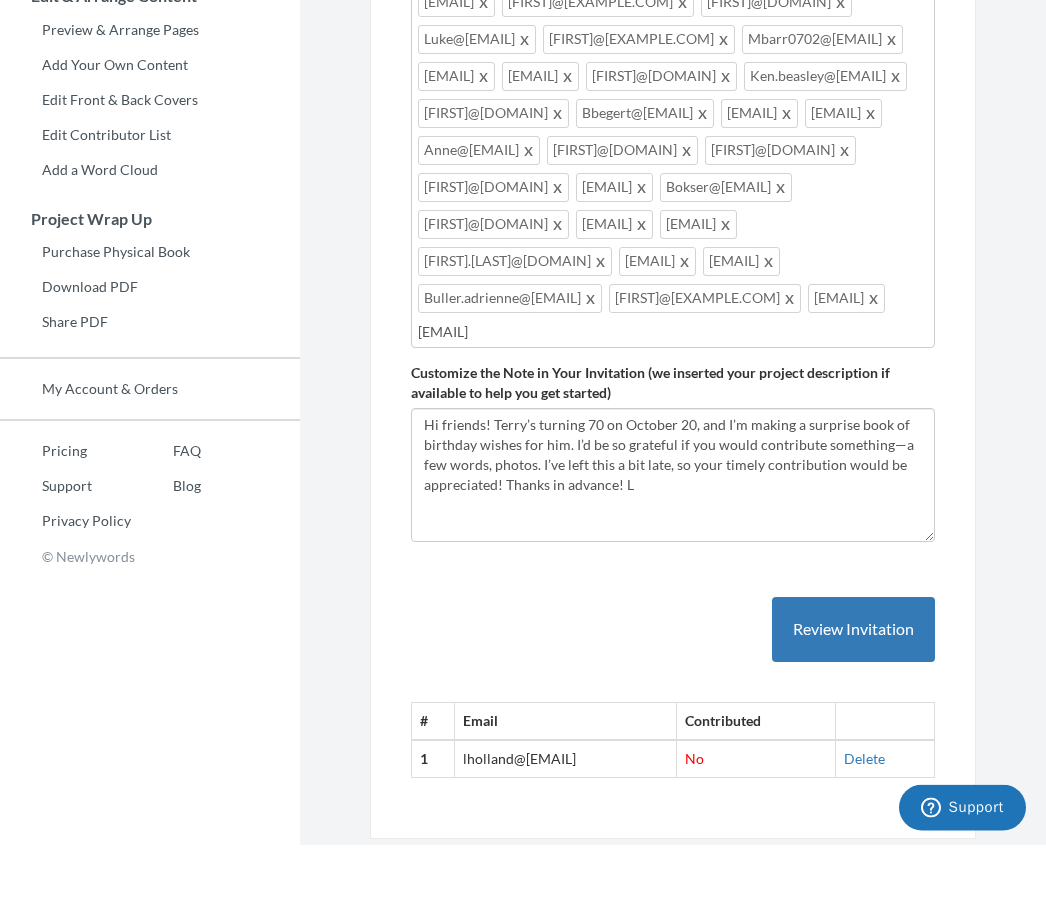 type on "[EMAIL]" 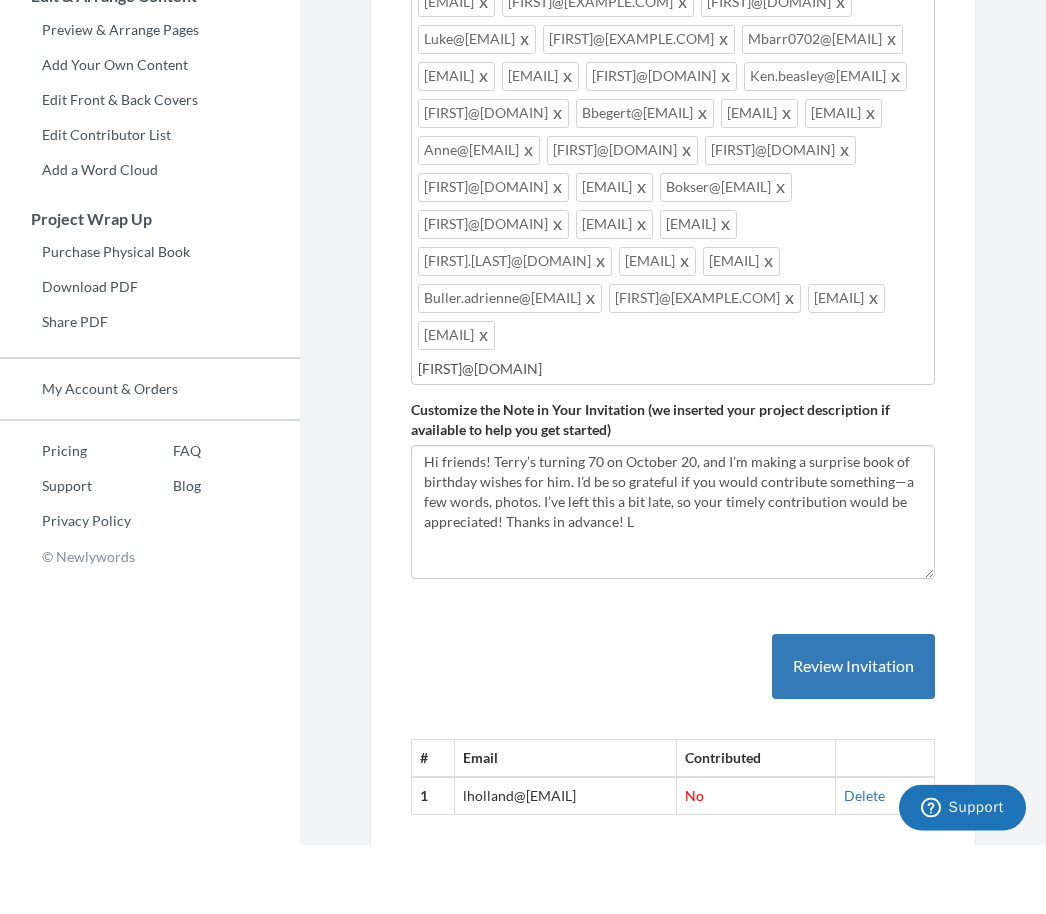 type on "[EMAIL]" 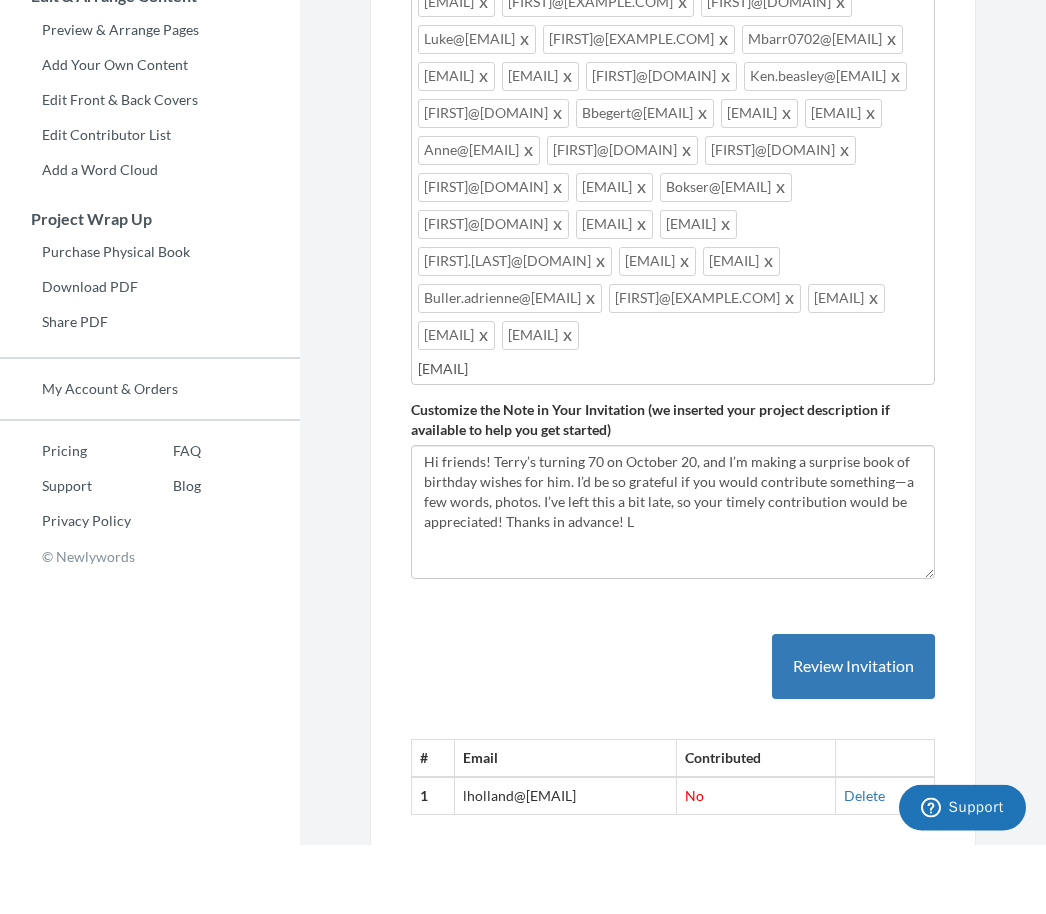 type on "[FIRST]@[EXAMPLE.COM]" 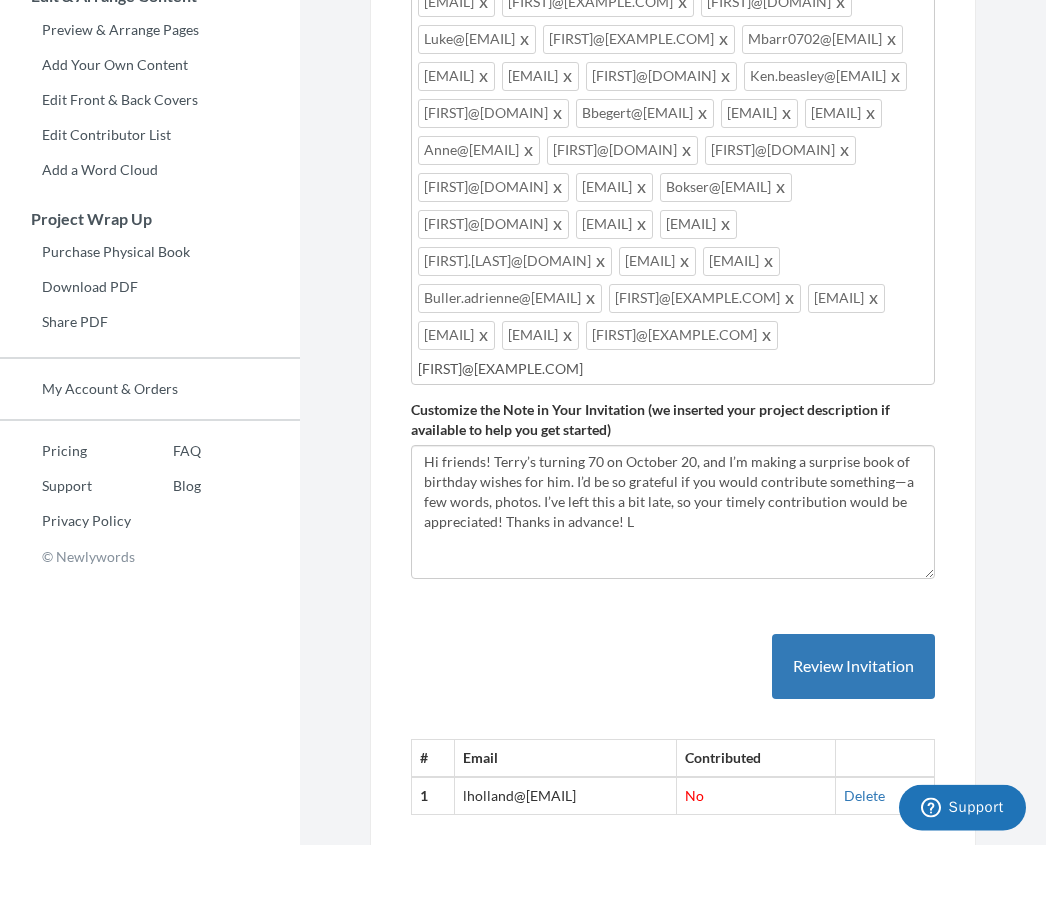 type on "[FIRST]@[DOMAIN]" 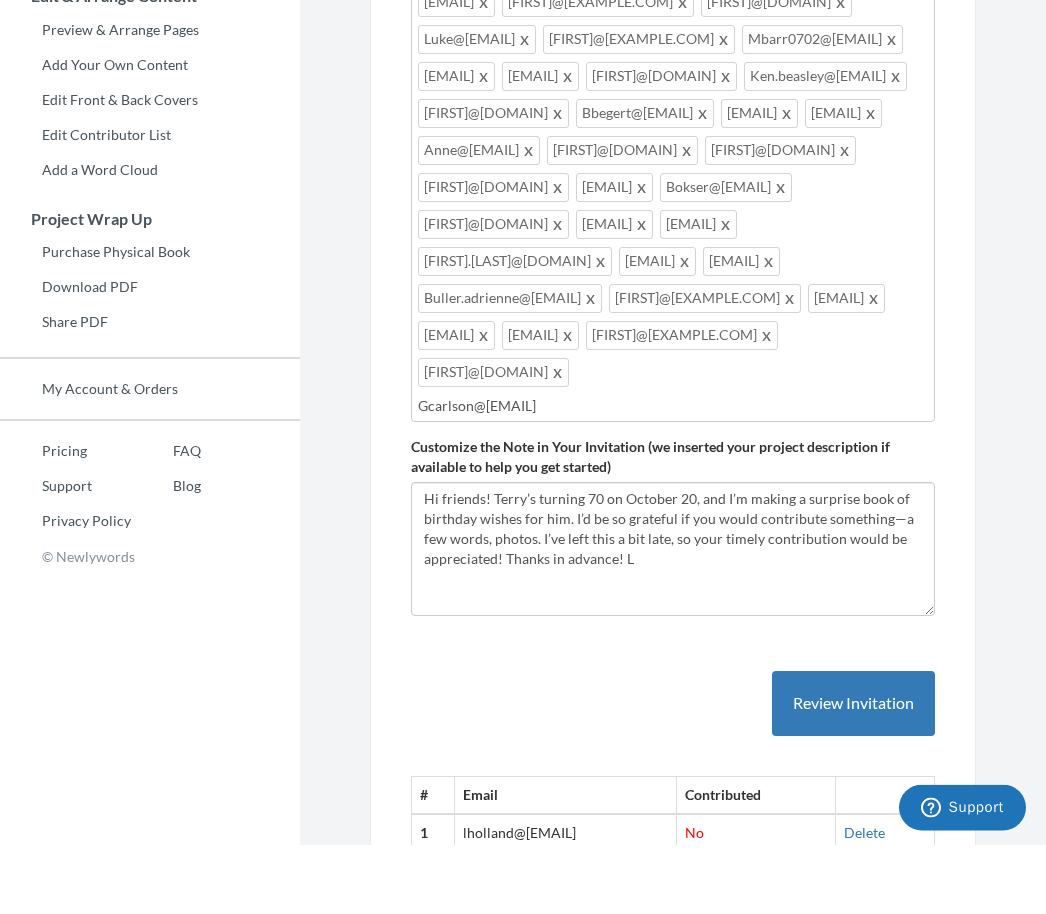 type on "[FIRST]@[DOMAIN]" 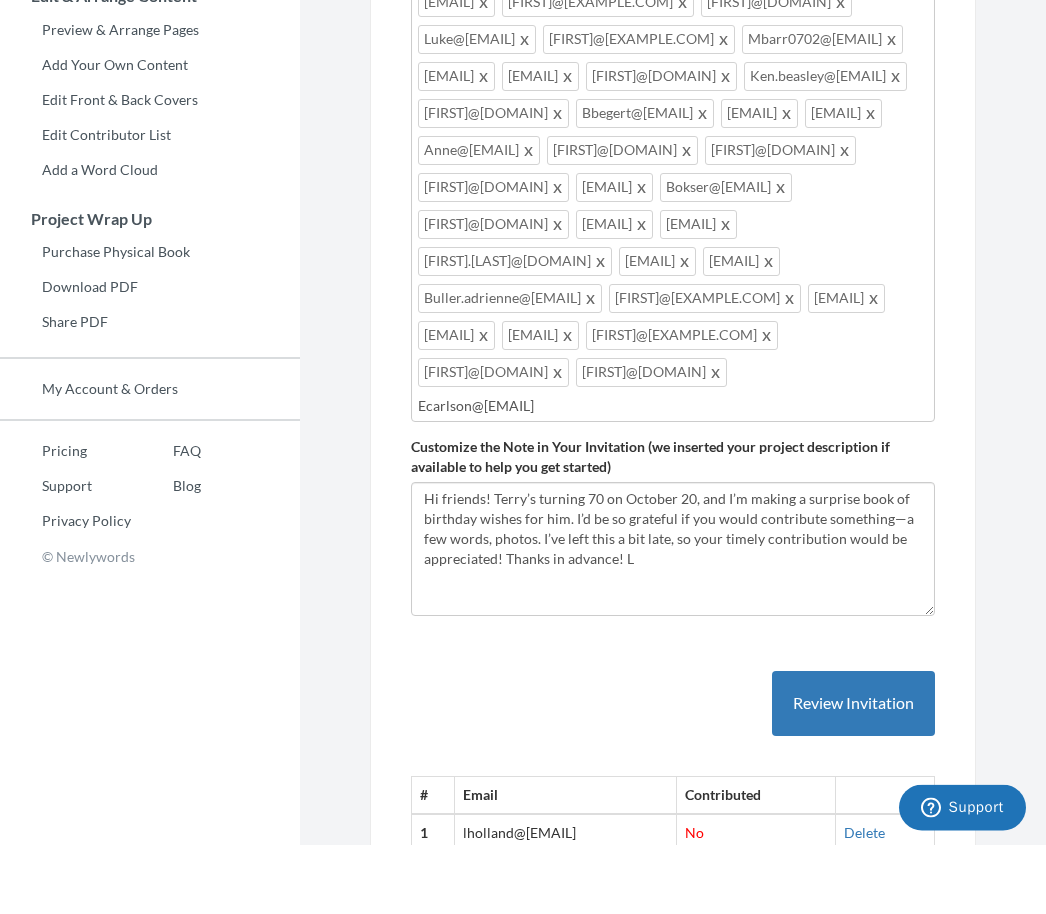 type on "Ecarlson@[EMAIL]" 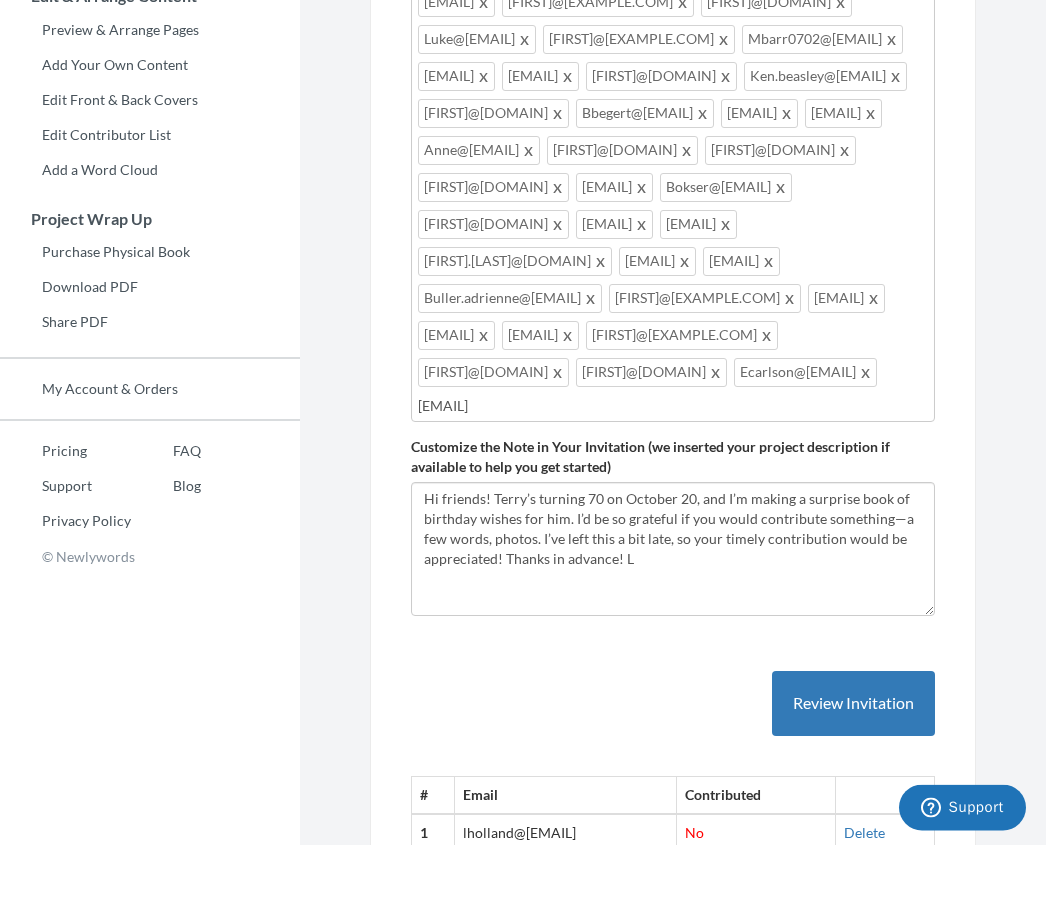type on "Jean.choquette@[EMAIL]" 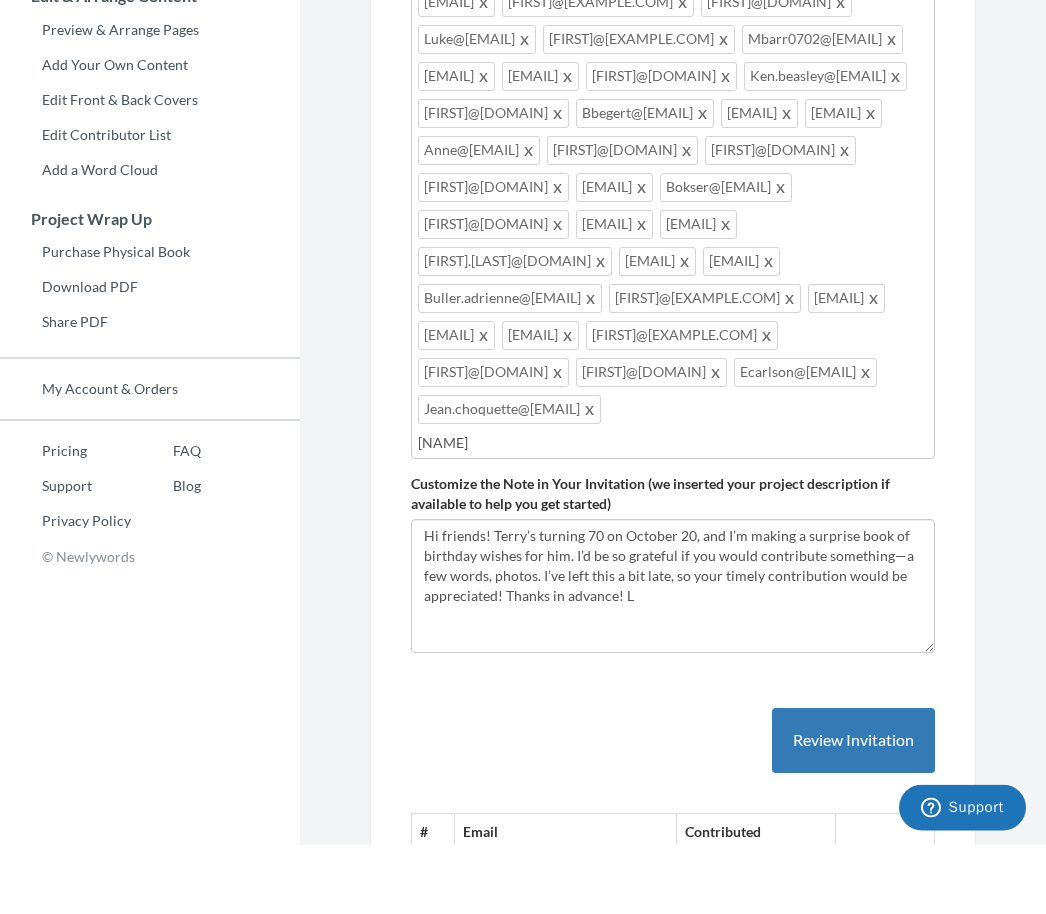type on "[NAME]" 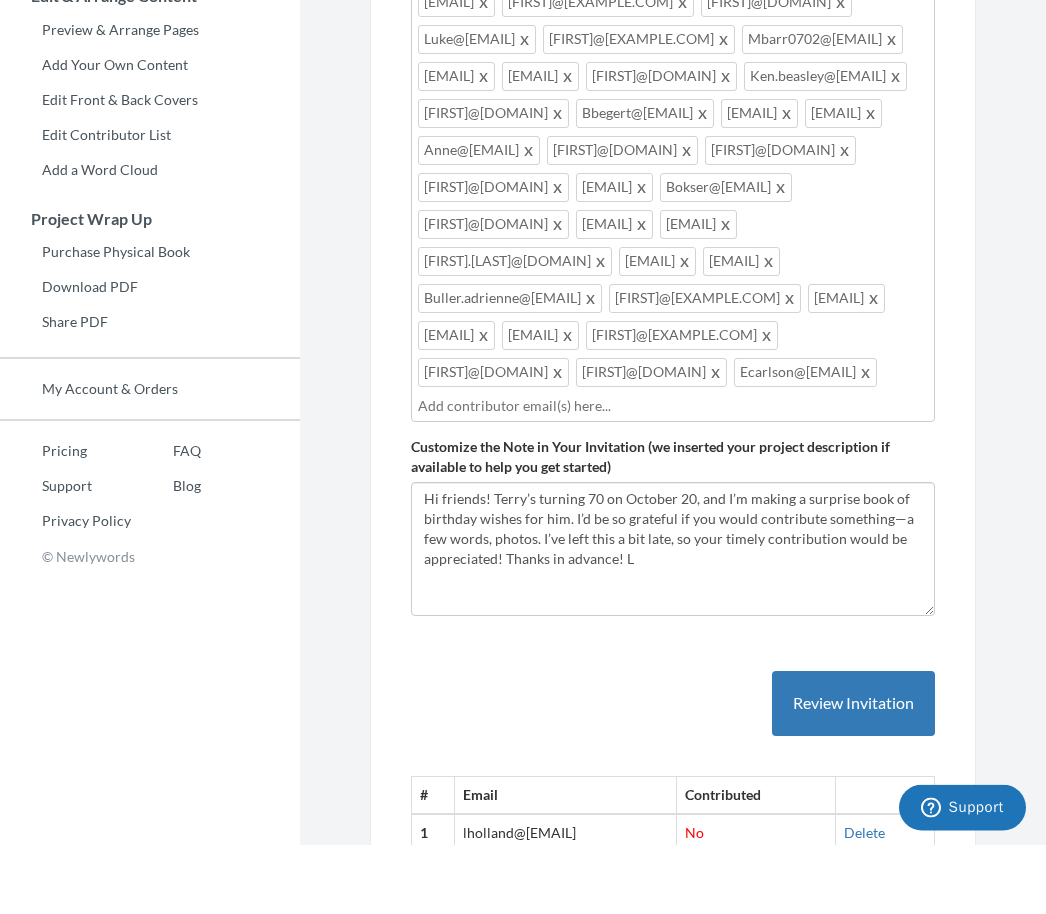 type on "." 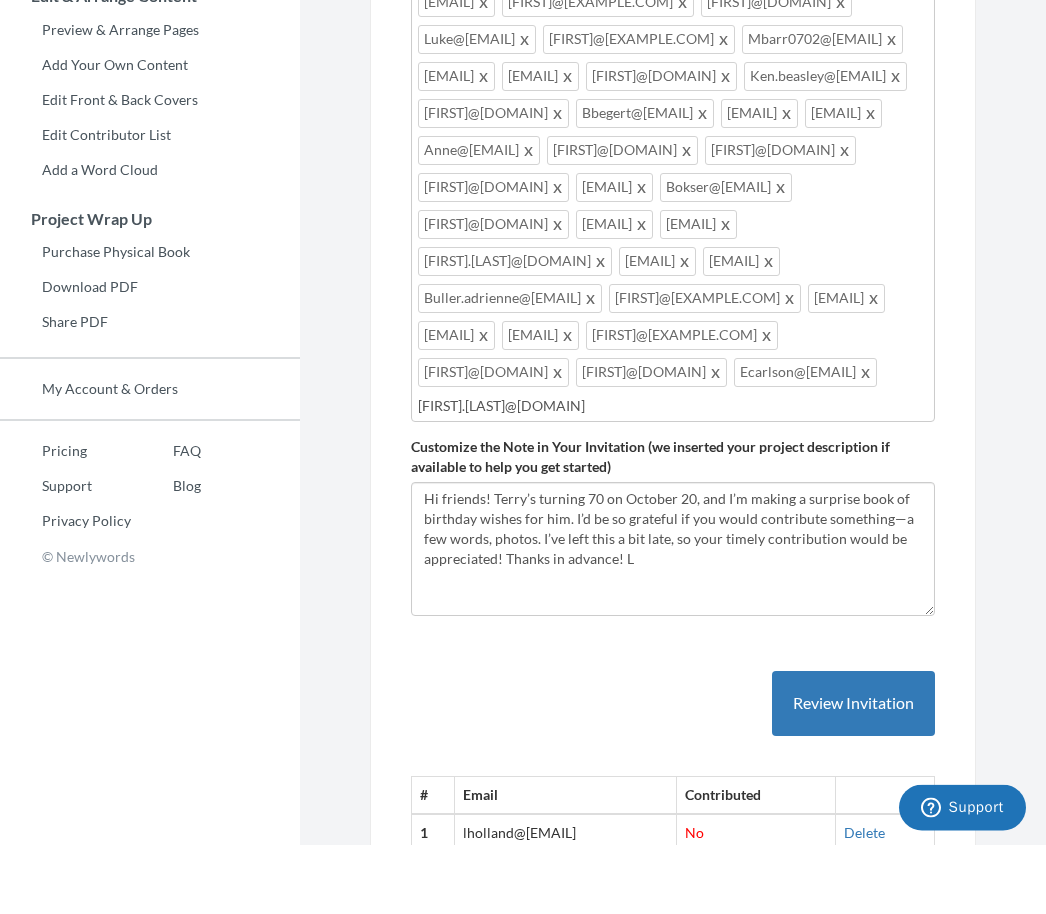 type on "[EMAIL]" 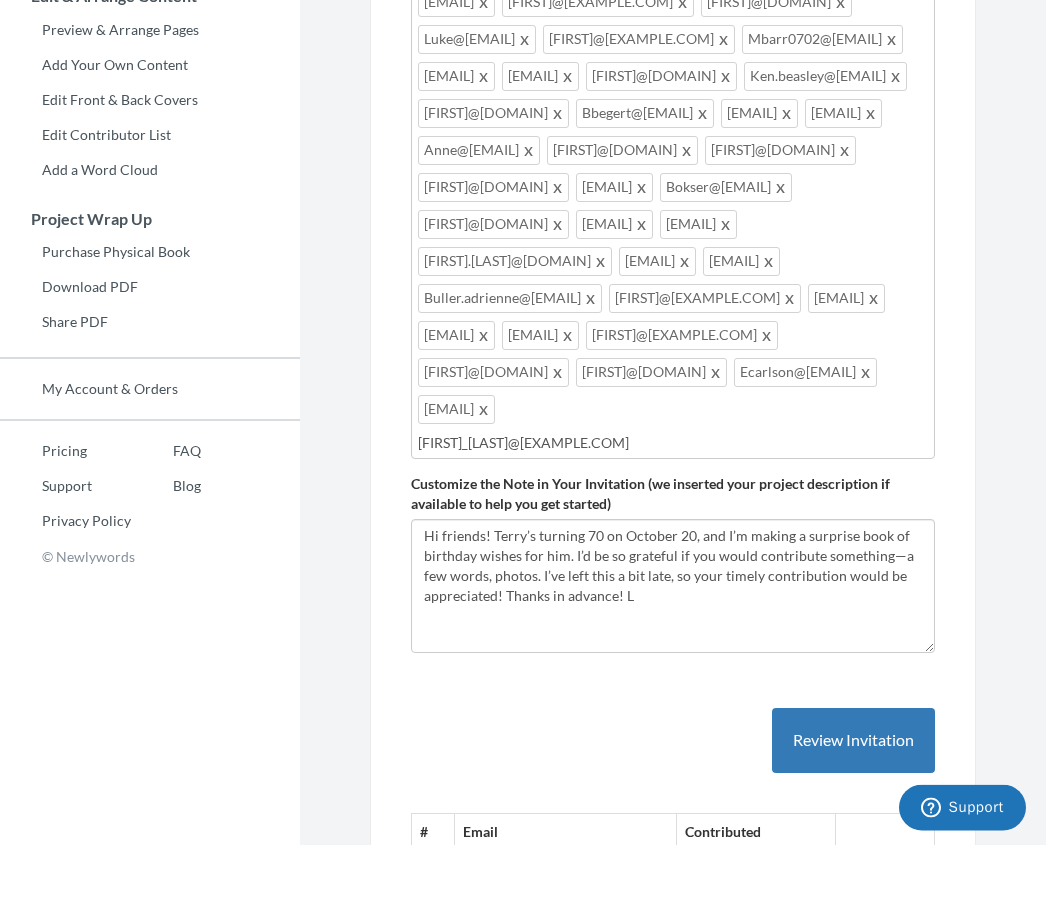 type on "Pa_clinton@[EMAIL]" 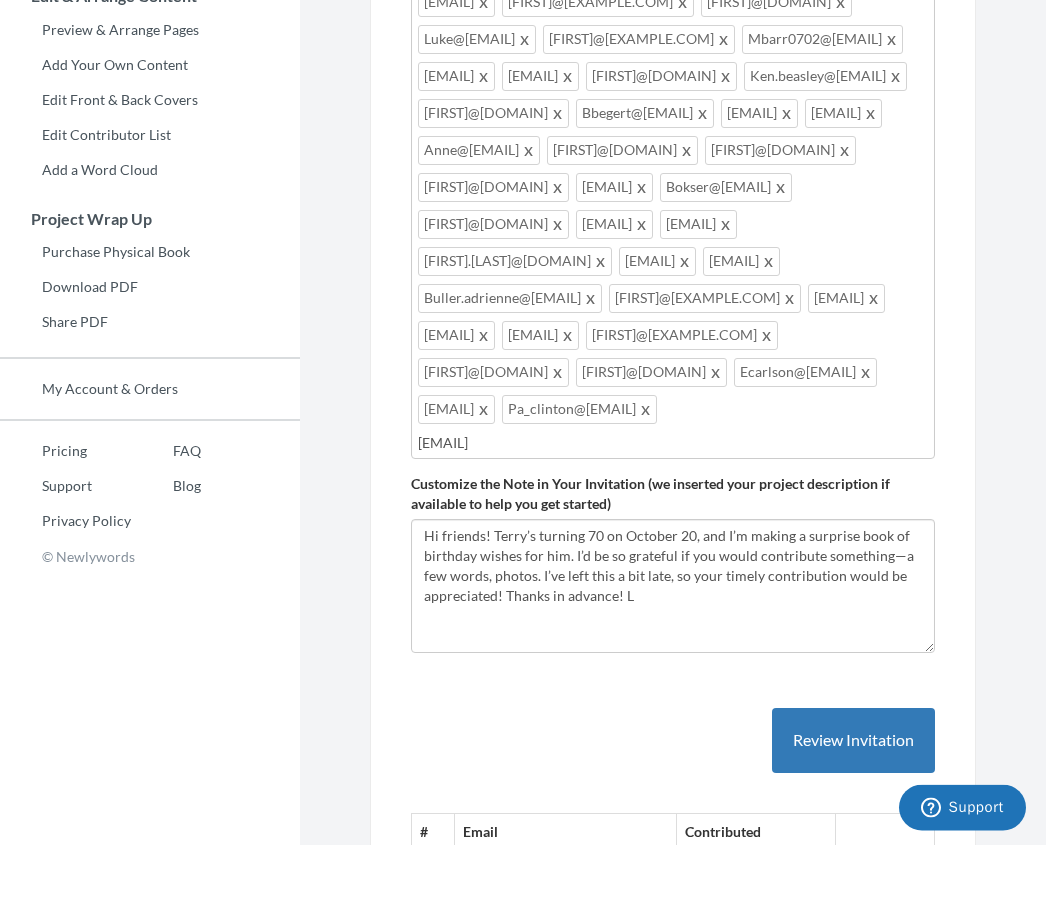 type on "Johnclinton122@[EMAIL]" 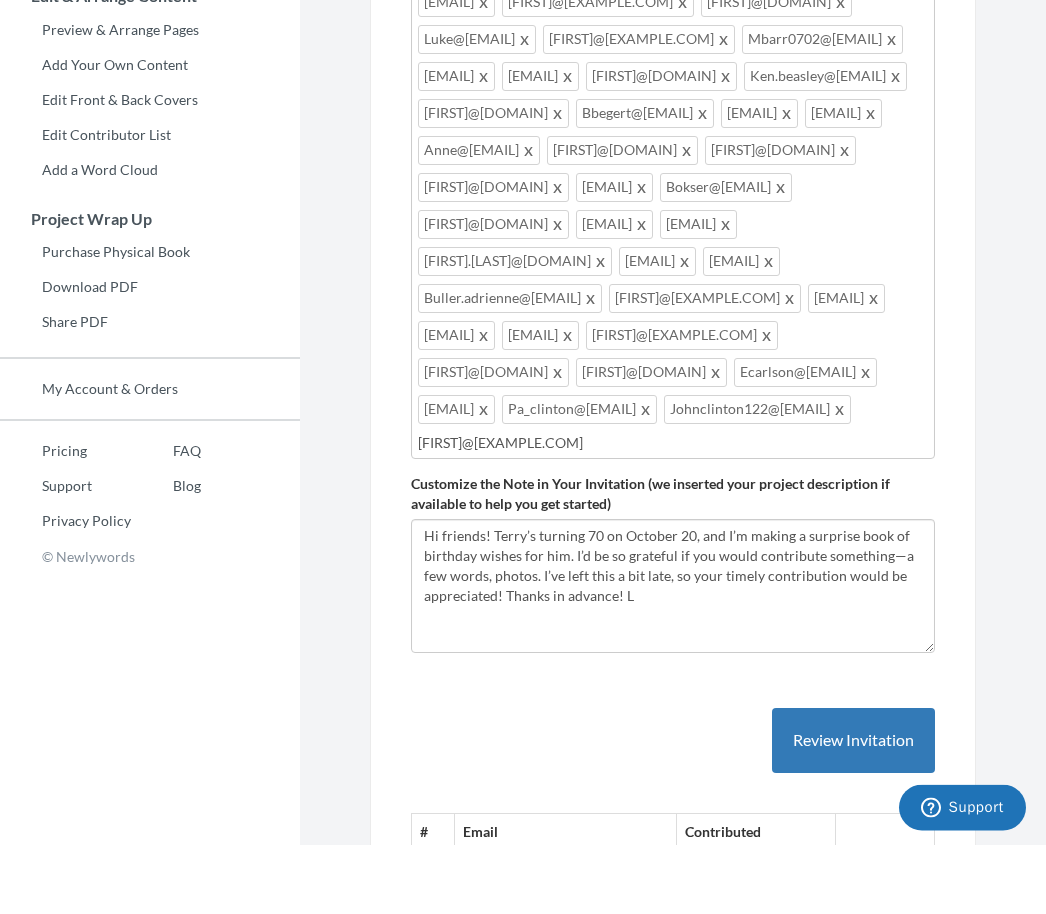 type on "[FIRST]@[DOMAIN]" 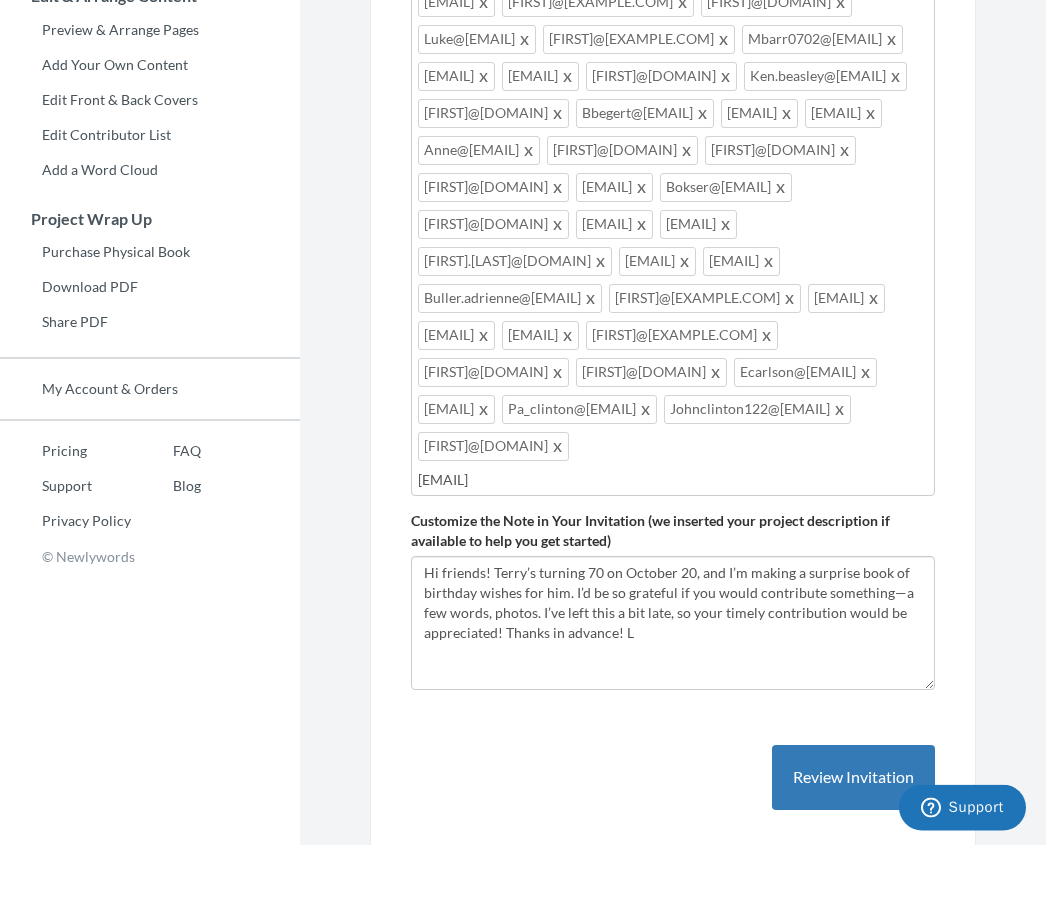 type on "[EMAIL]" 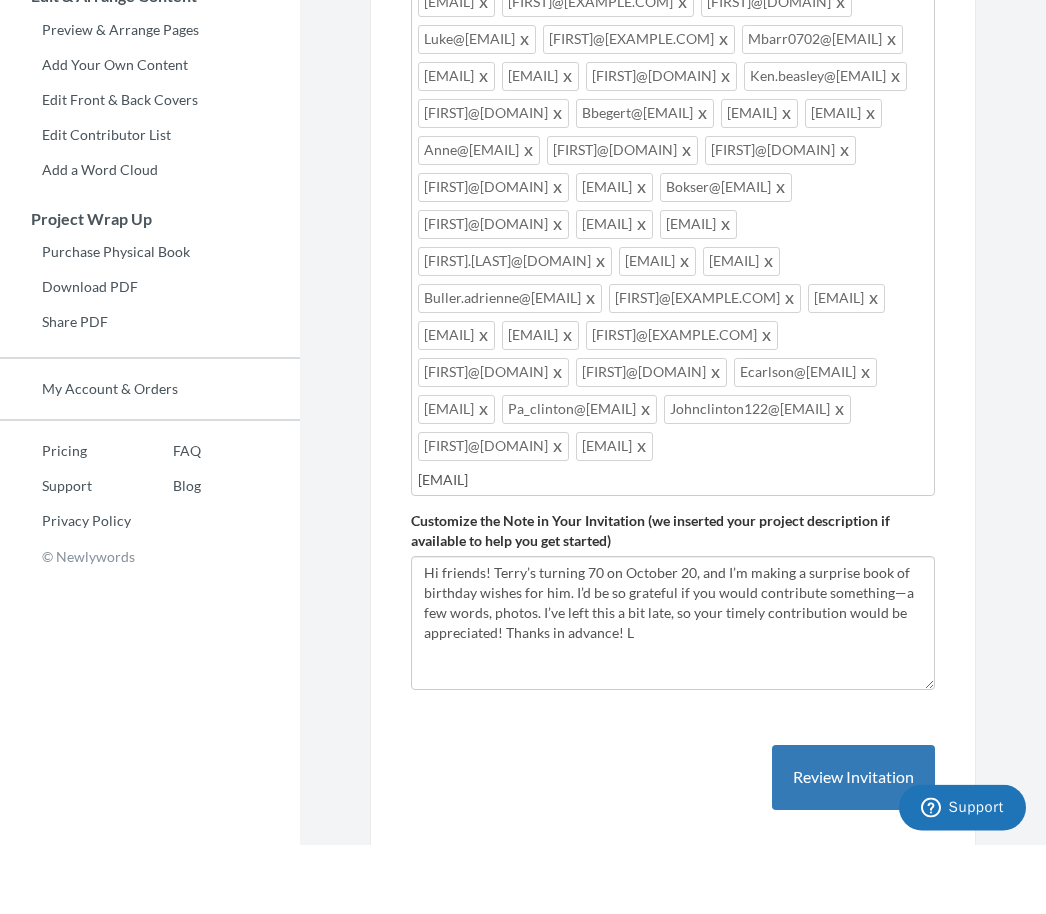 type on "[EMAIL]" 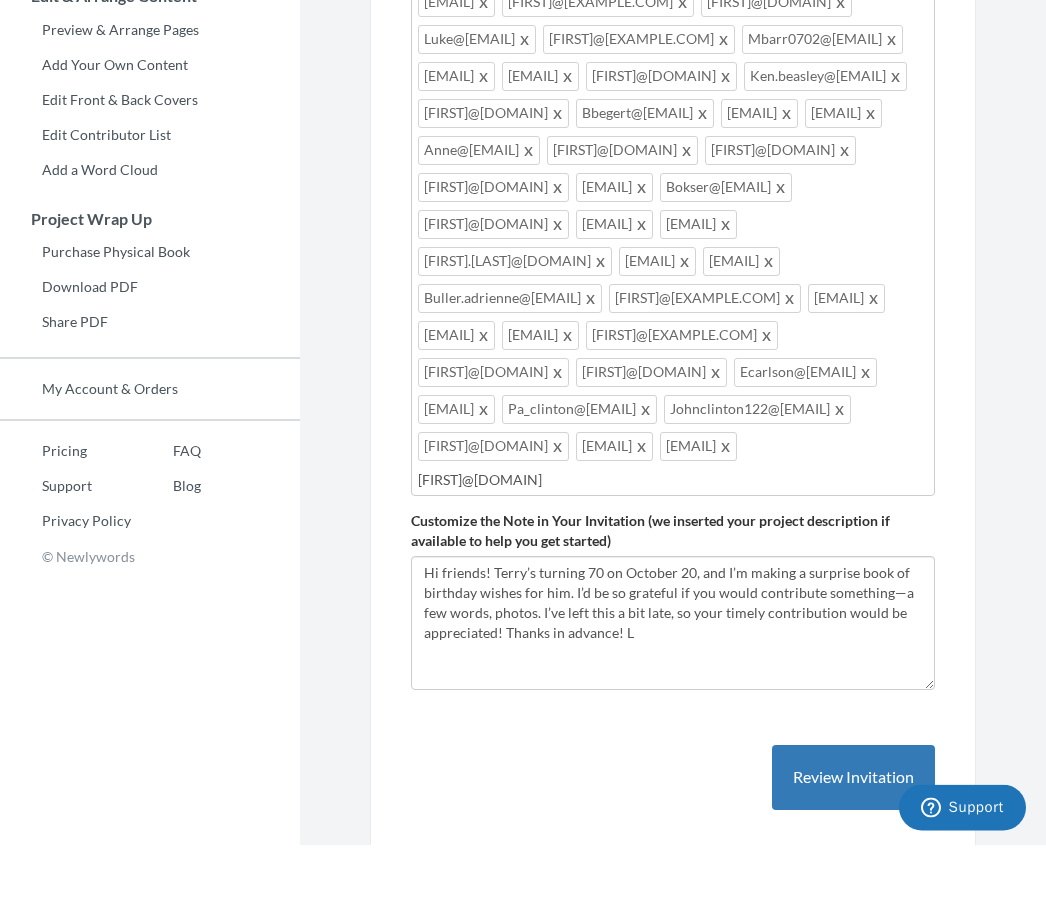 type on "[EMAIL]" 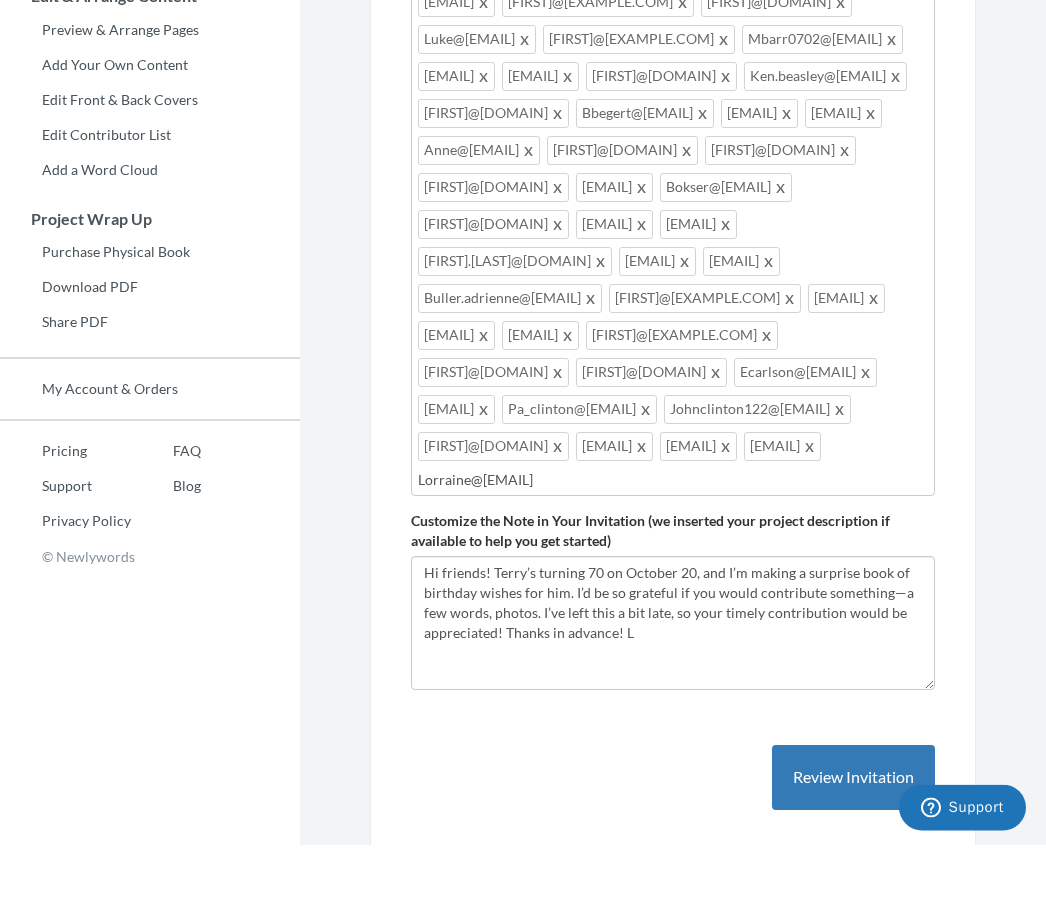 type on "[EMAIL]" 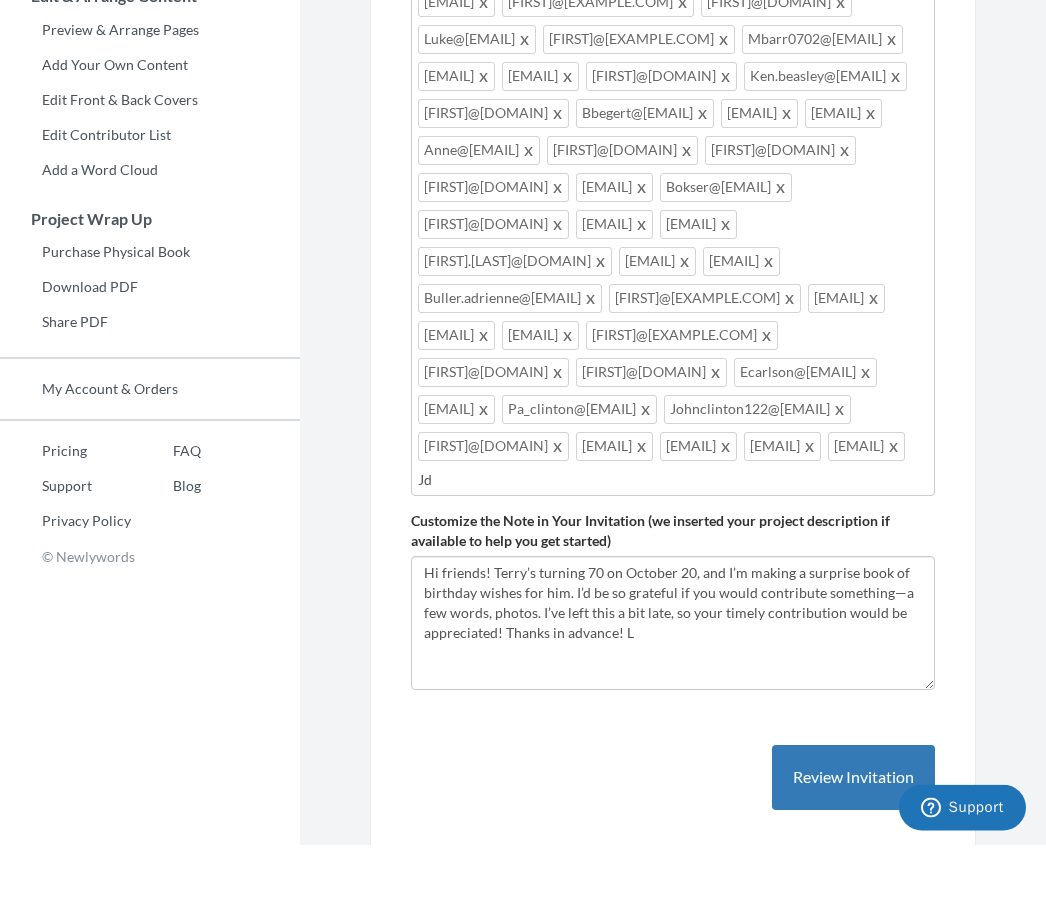 type on "J" 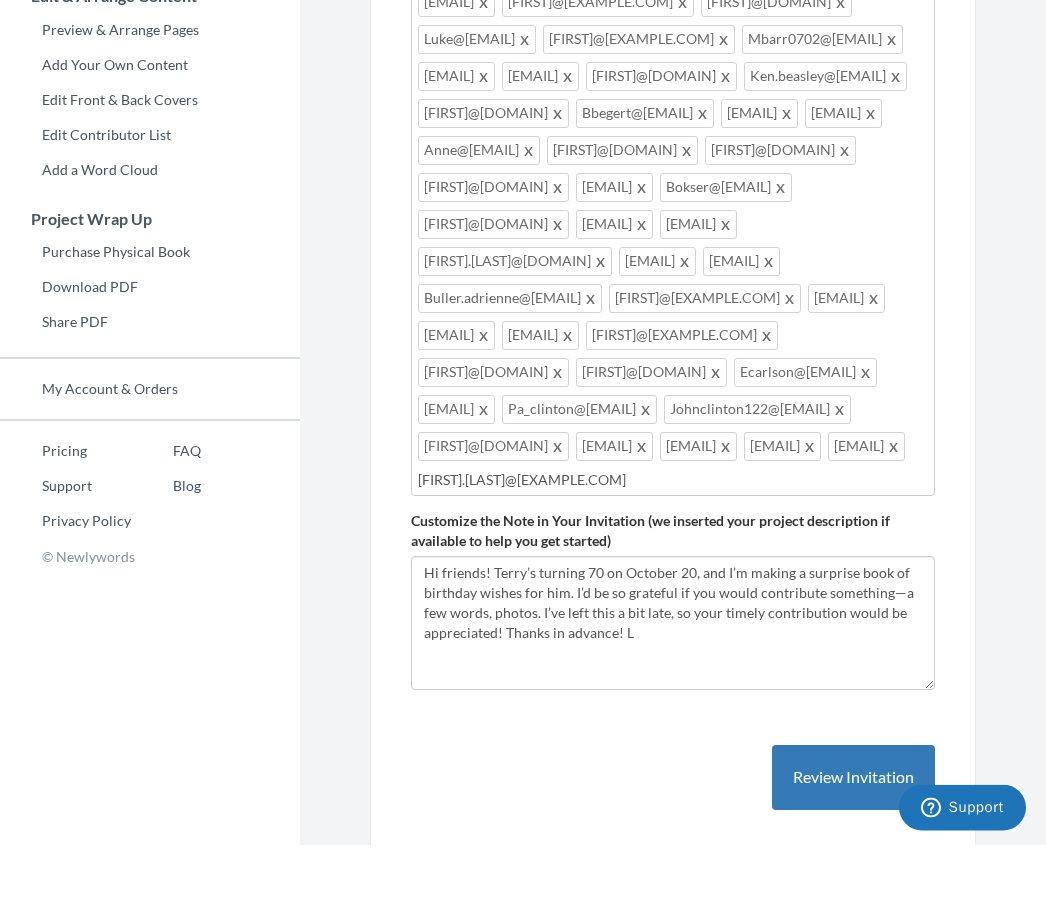 type on "[EMAIL]" 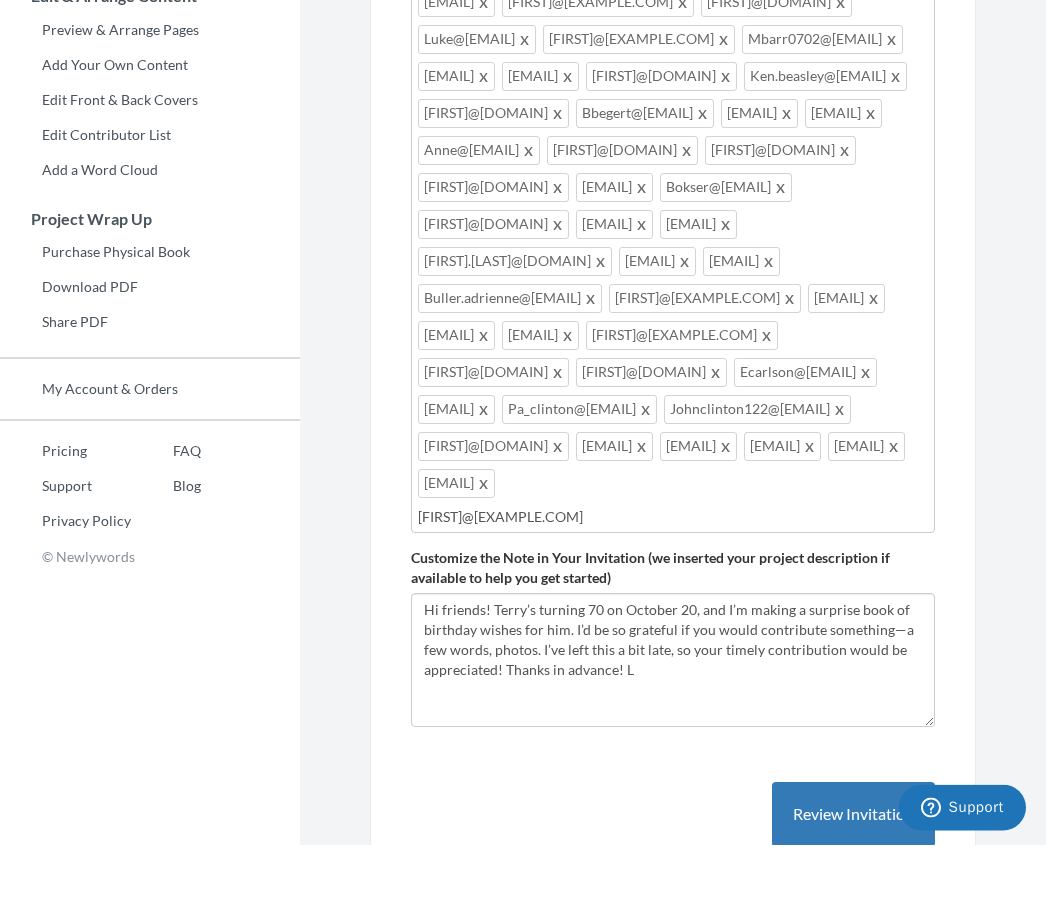 type on "[FIRST]@[DOMAIN]" 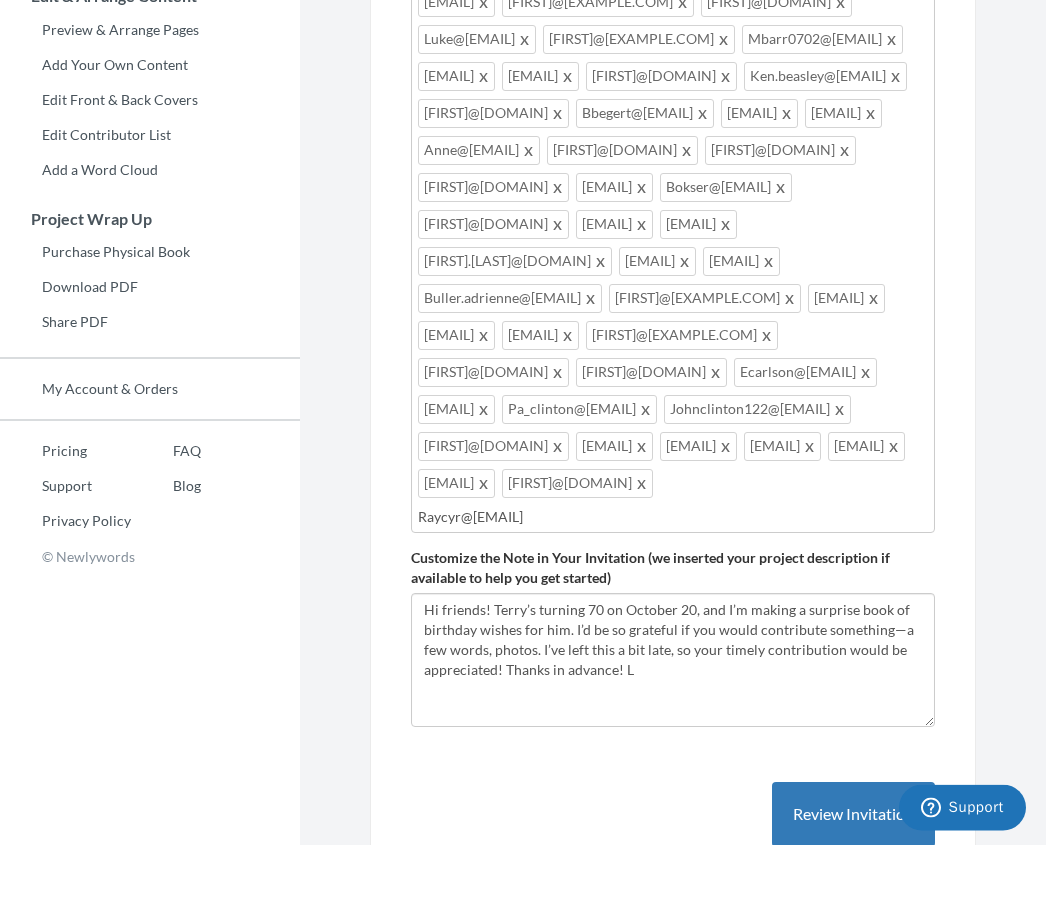 type on "Raycyr@[EMAIL]" 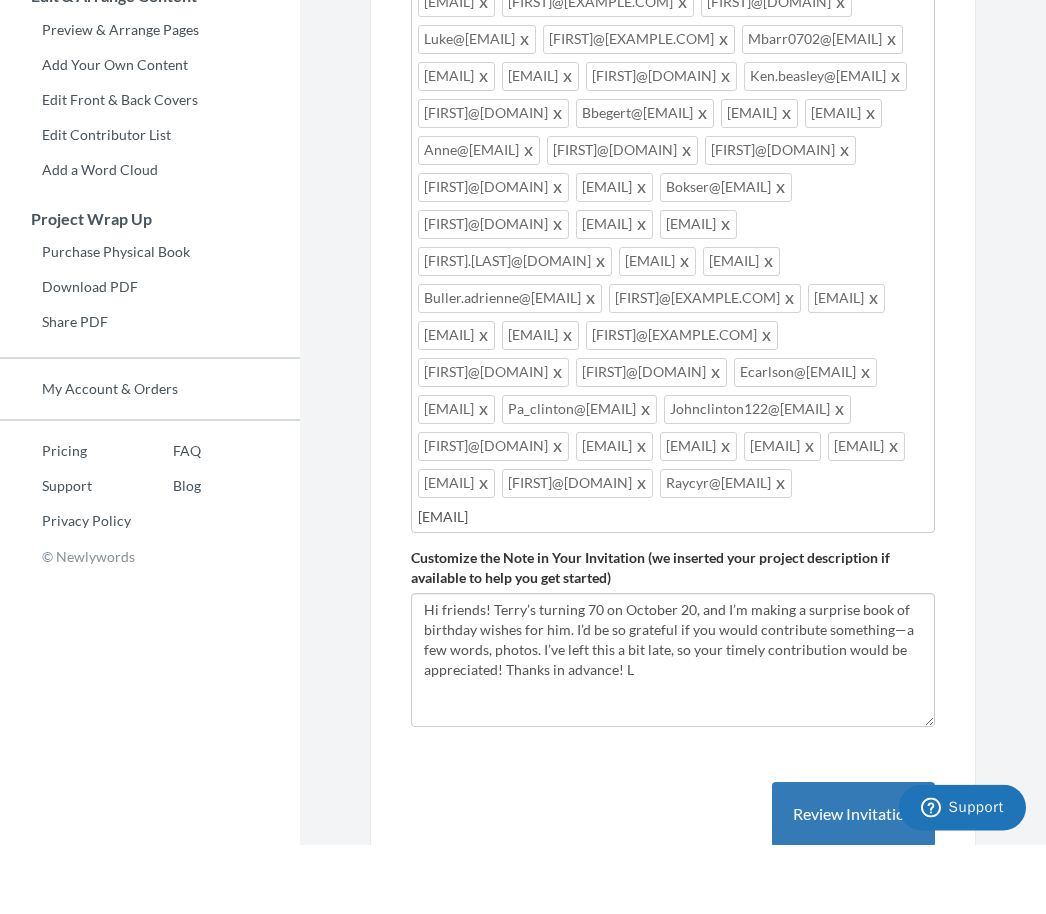 type on "[FIRST]@[DOMAIN]" 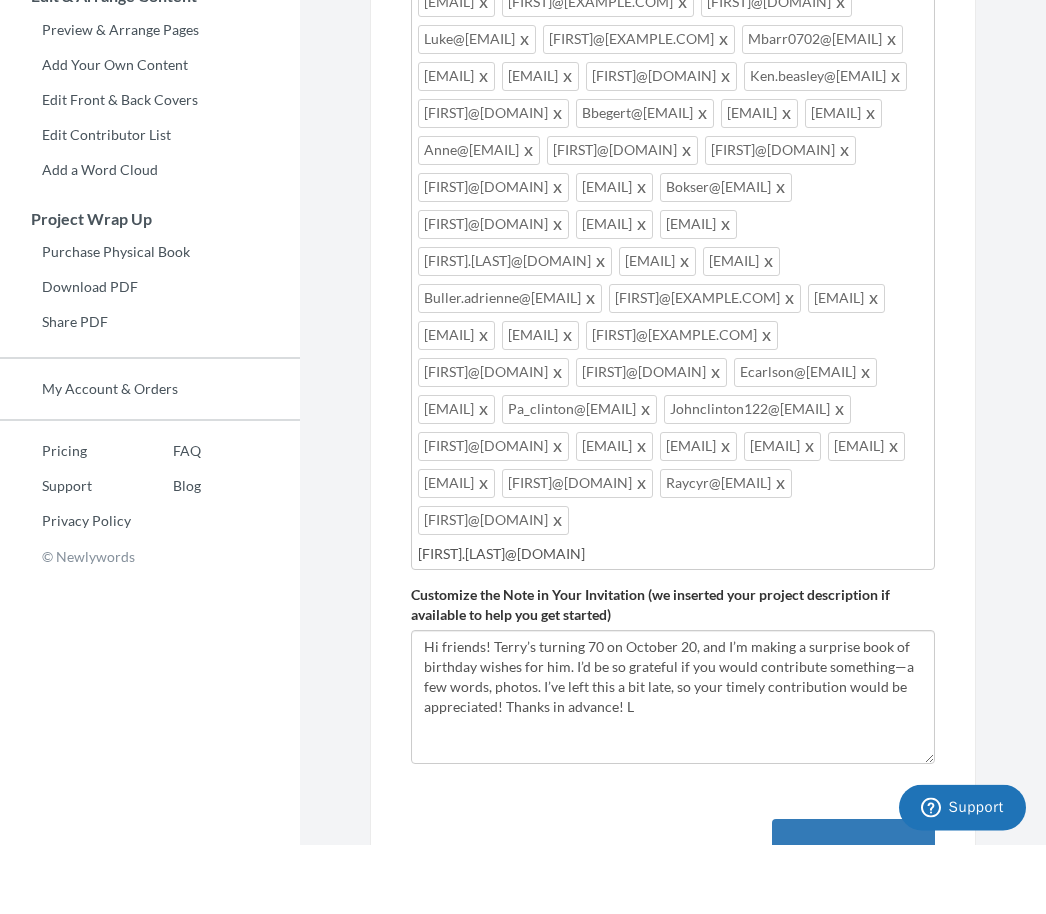 type on "[FIRST].[LAST]@[DOMAIN]" 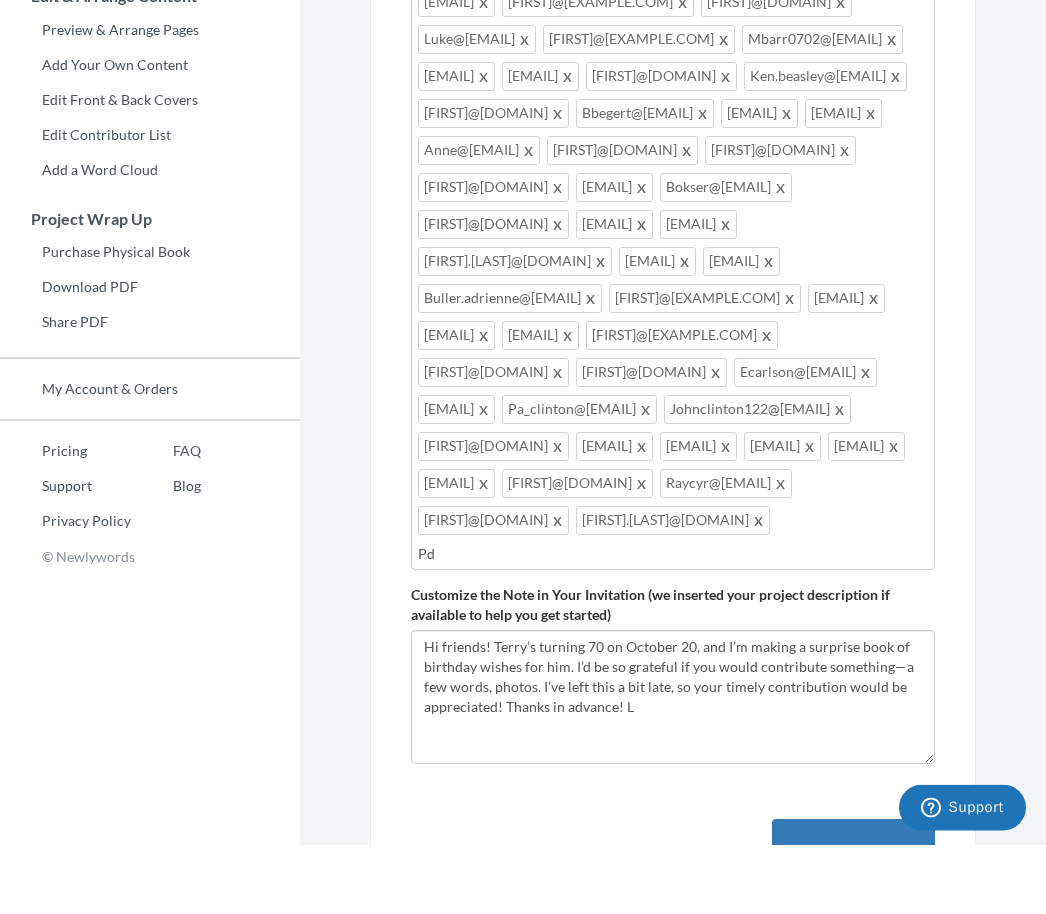 type on "P" 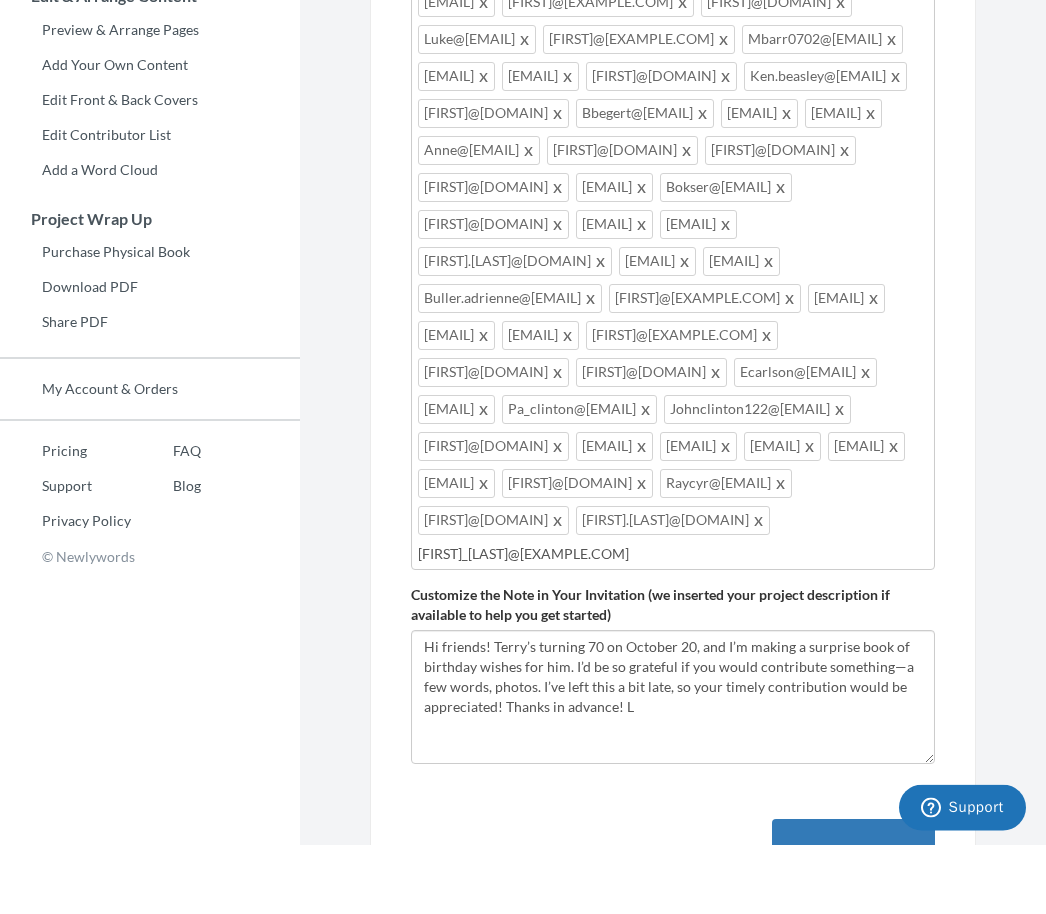 type on "[EMAIL]" 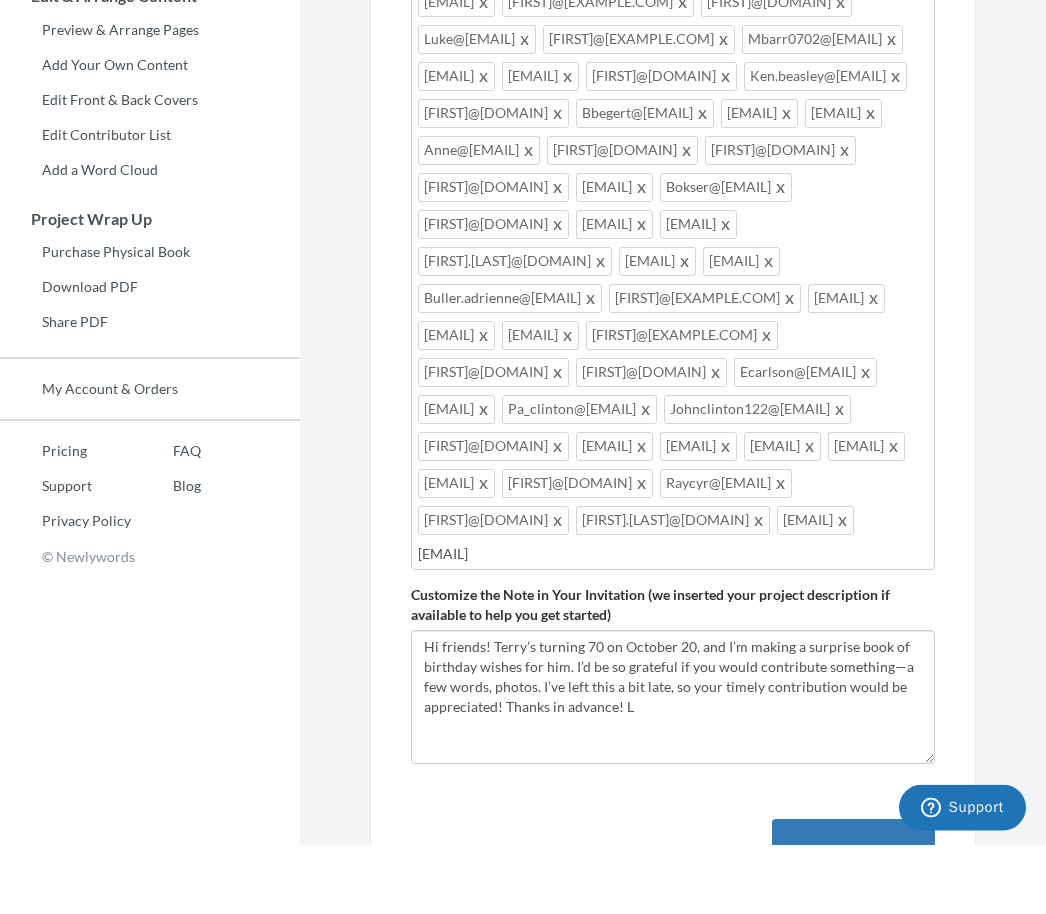 type on "Sarah_dmytryshyn@[EMAIL]" 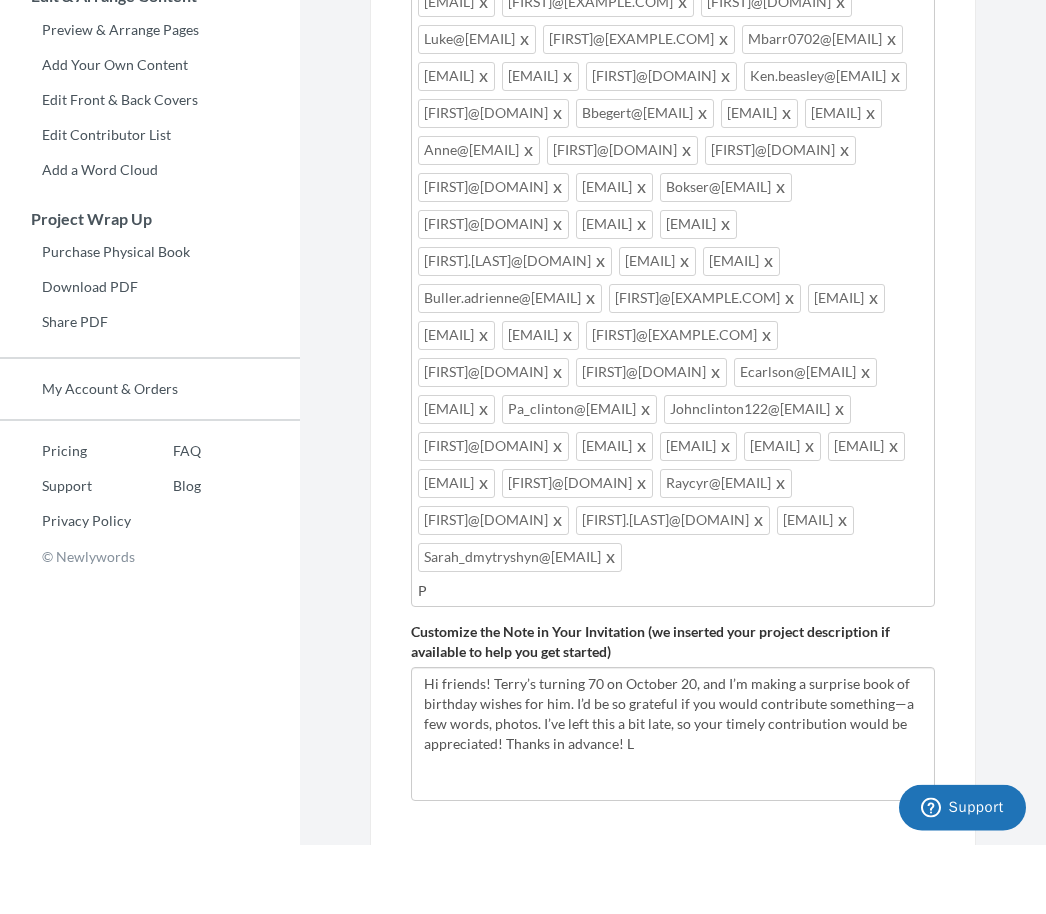 scroll, scrollTop: 838, scrollLeft: 0, axis: vertical 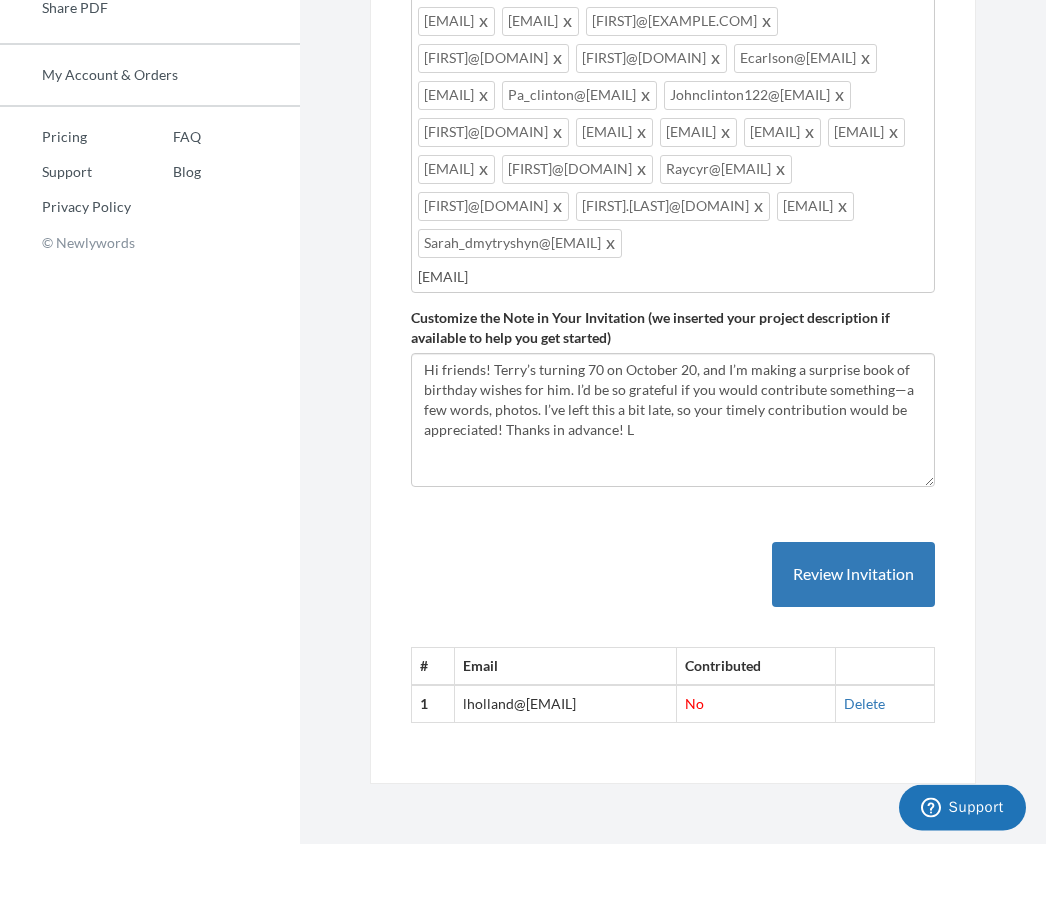 type on "[EMAIL]" 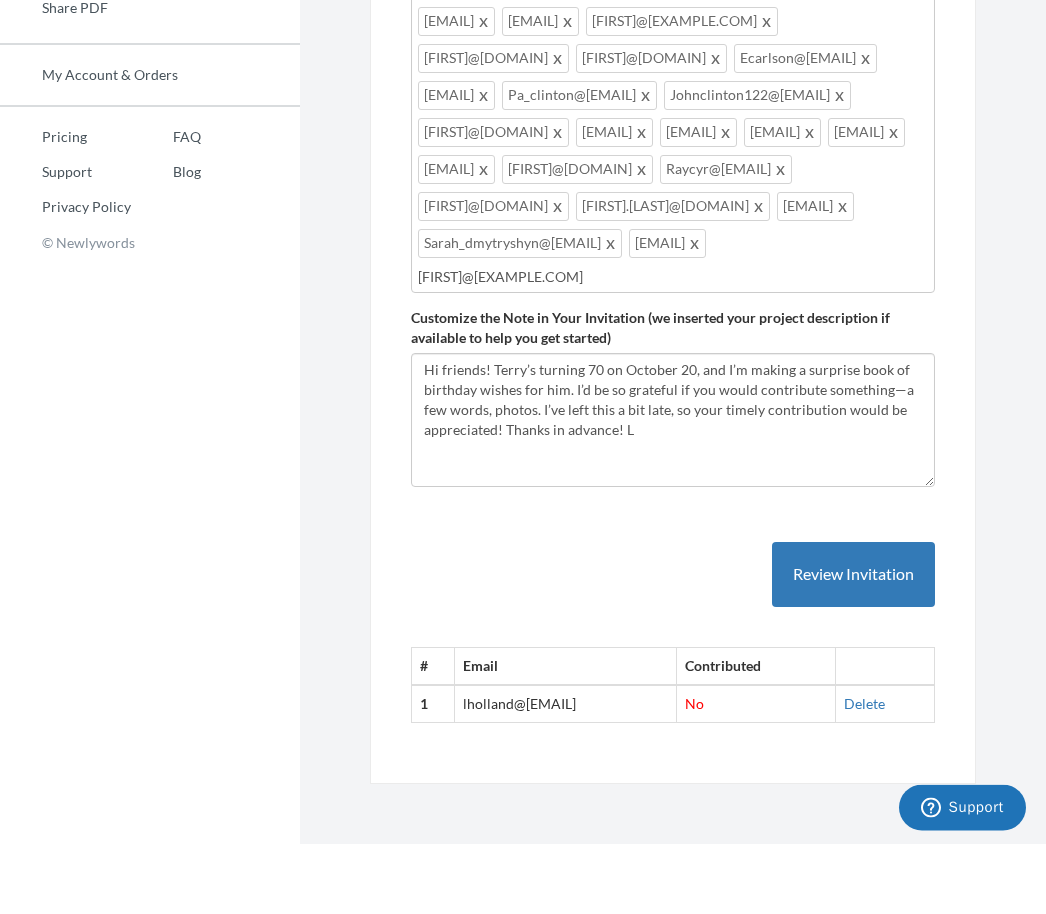 type on "[FIRST]@[EXAMPLE.COM]" 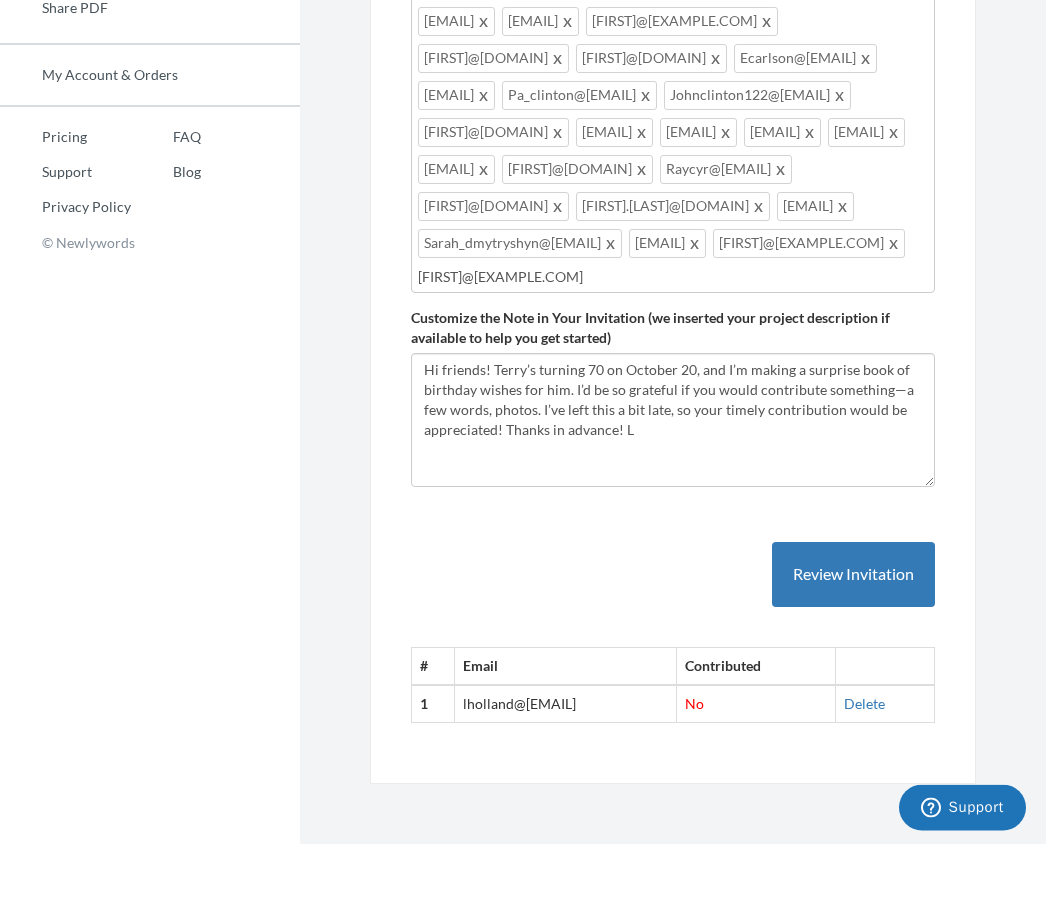 type on "[EMAIL]" 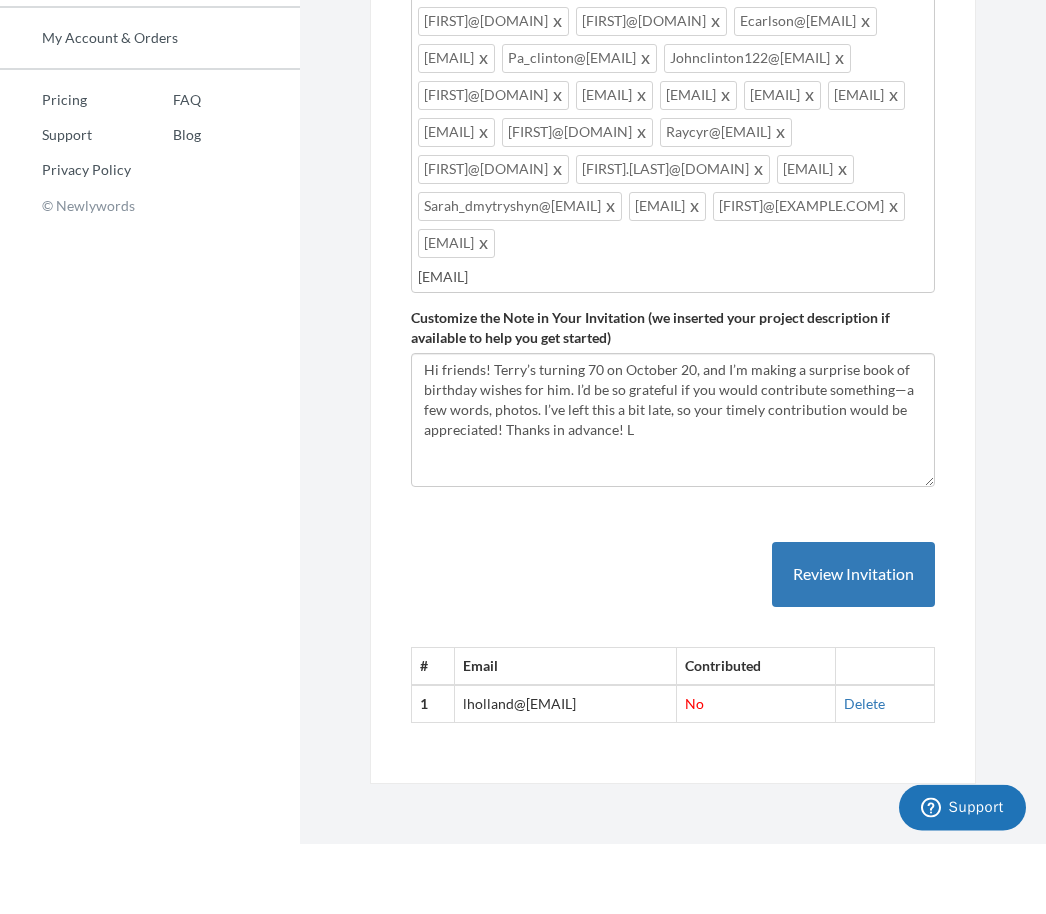 type on "[EMAIL]" 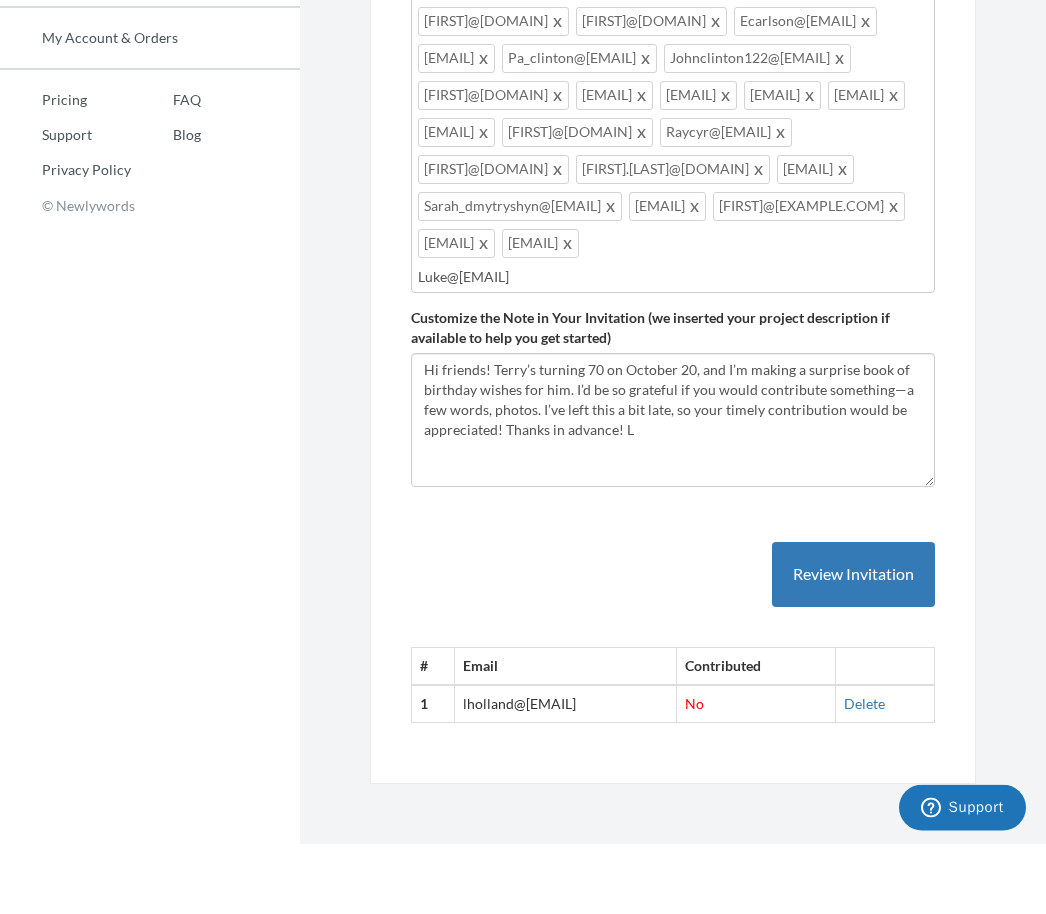 type on "[FIRST]@[DOMAIN]" 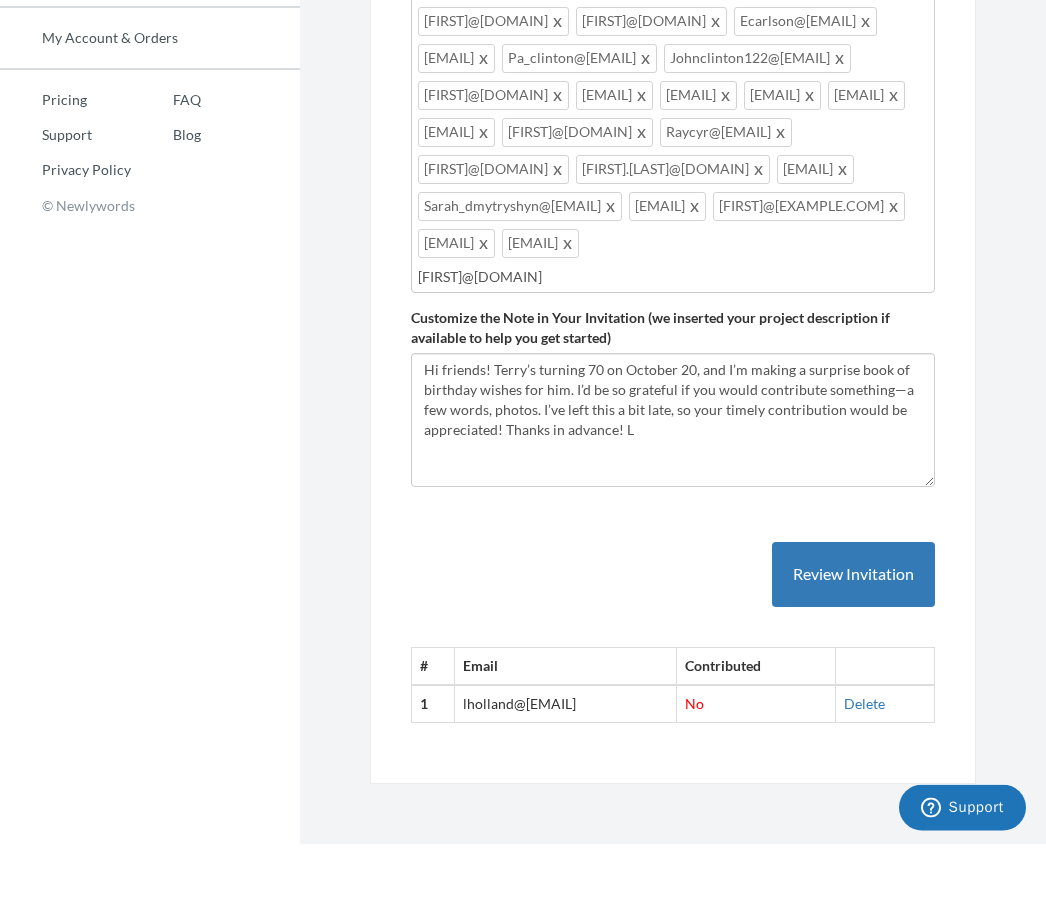 type 